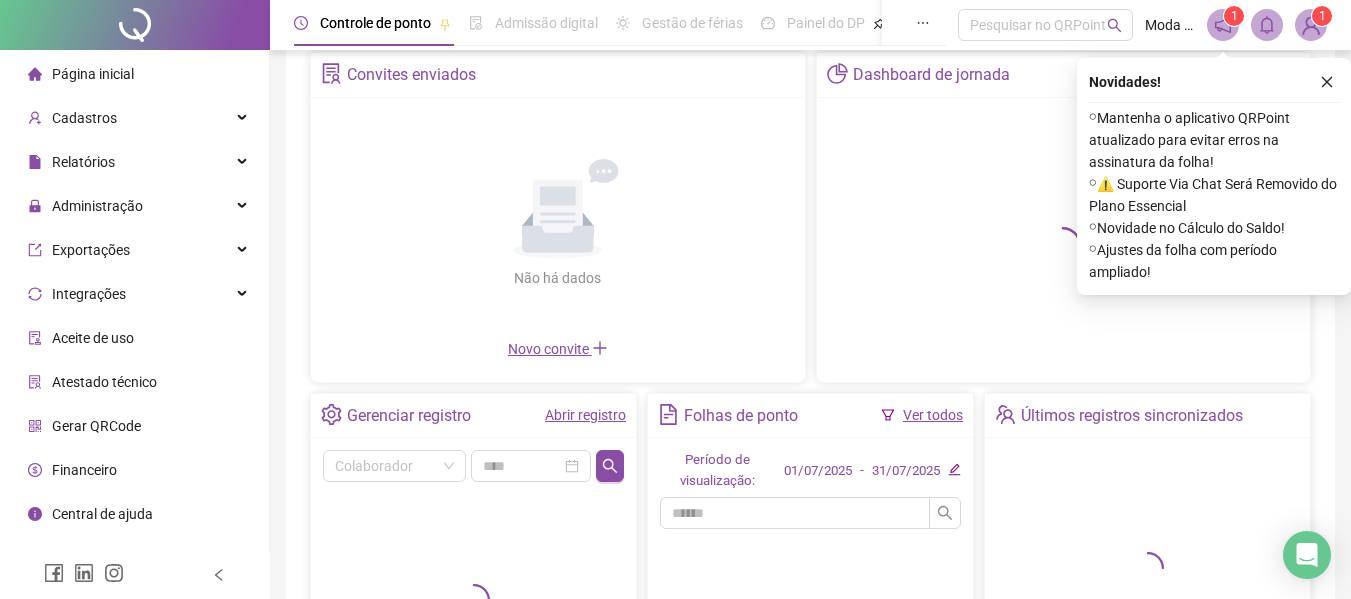 scroll, scrollTop: 100, scrollLeft: 0, axis: vertical 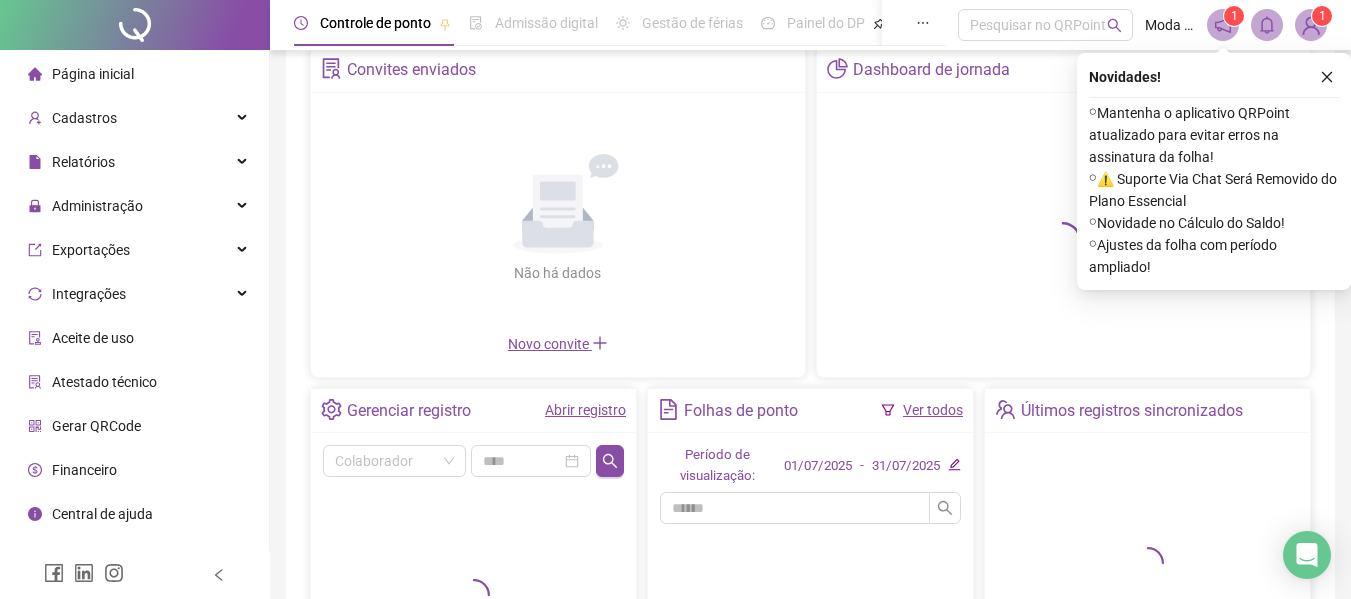click on "Abrir registro" at bounding box center (585, 410) 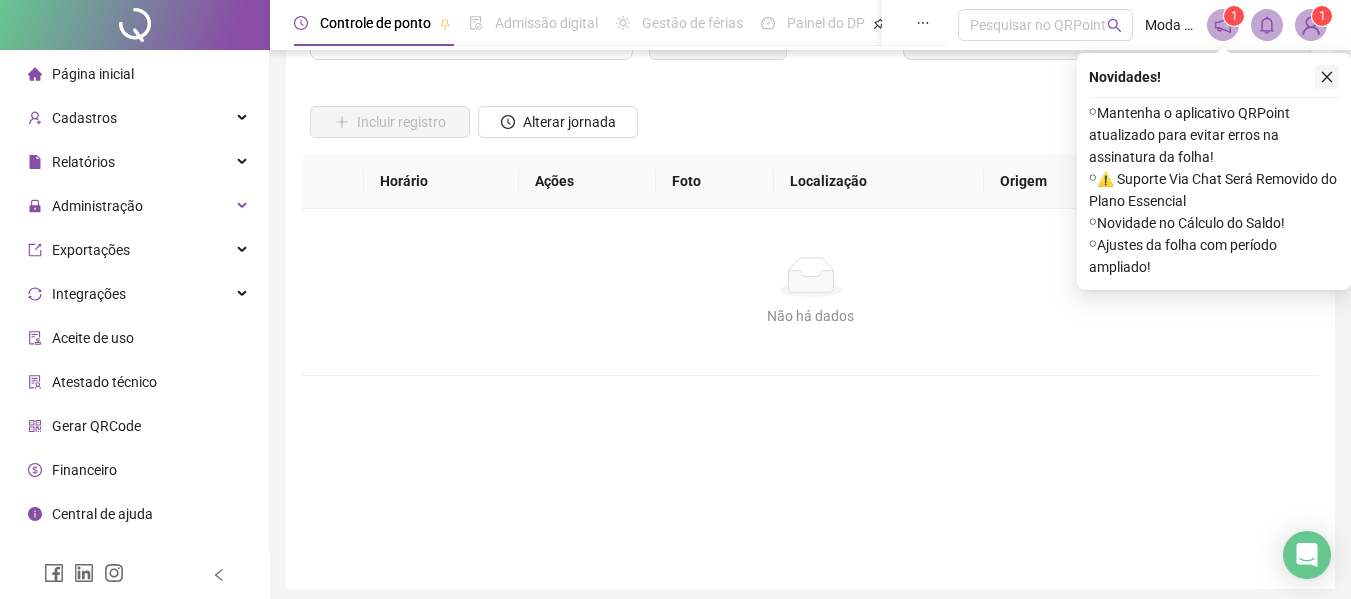 click 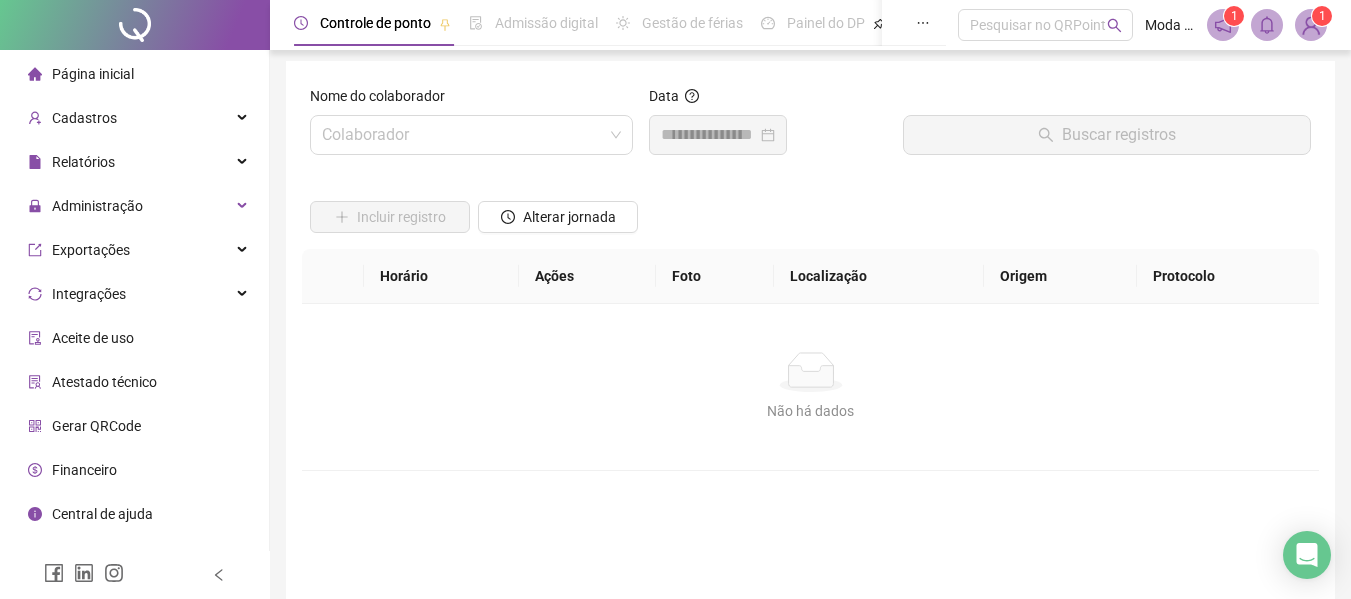 scroll, scrollTop: 0, scrollLeft: 0, axis: both 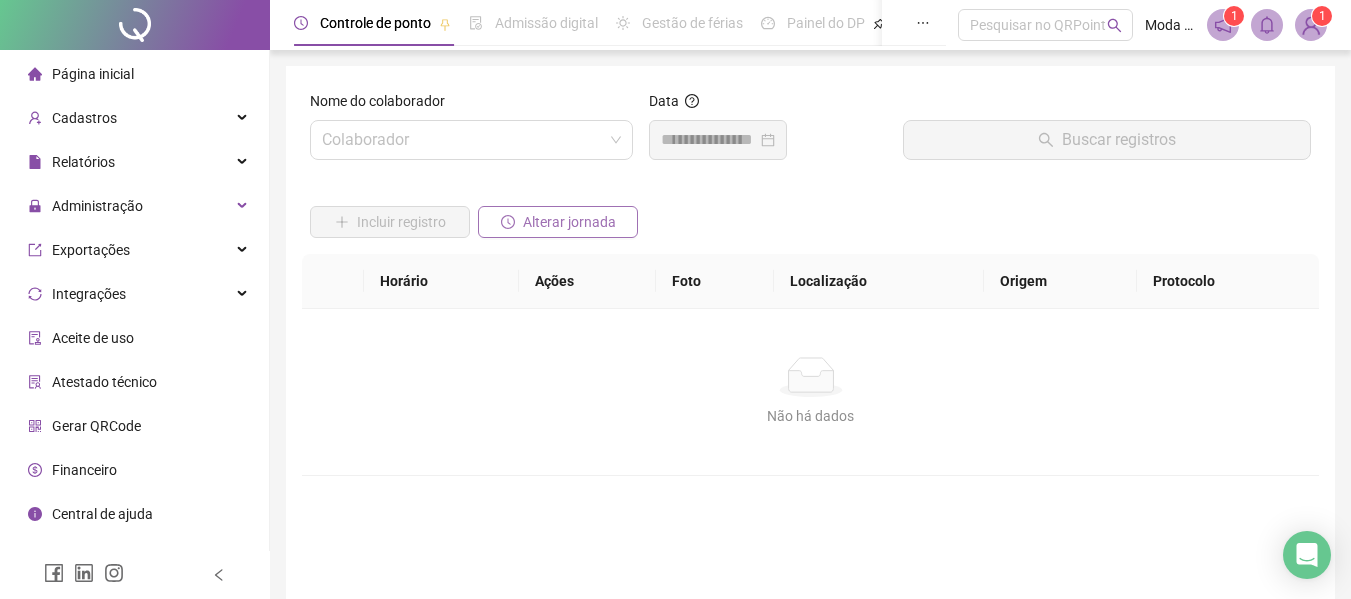 click on "Alterar jornada" at bounding box center [569, 222] 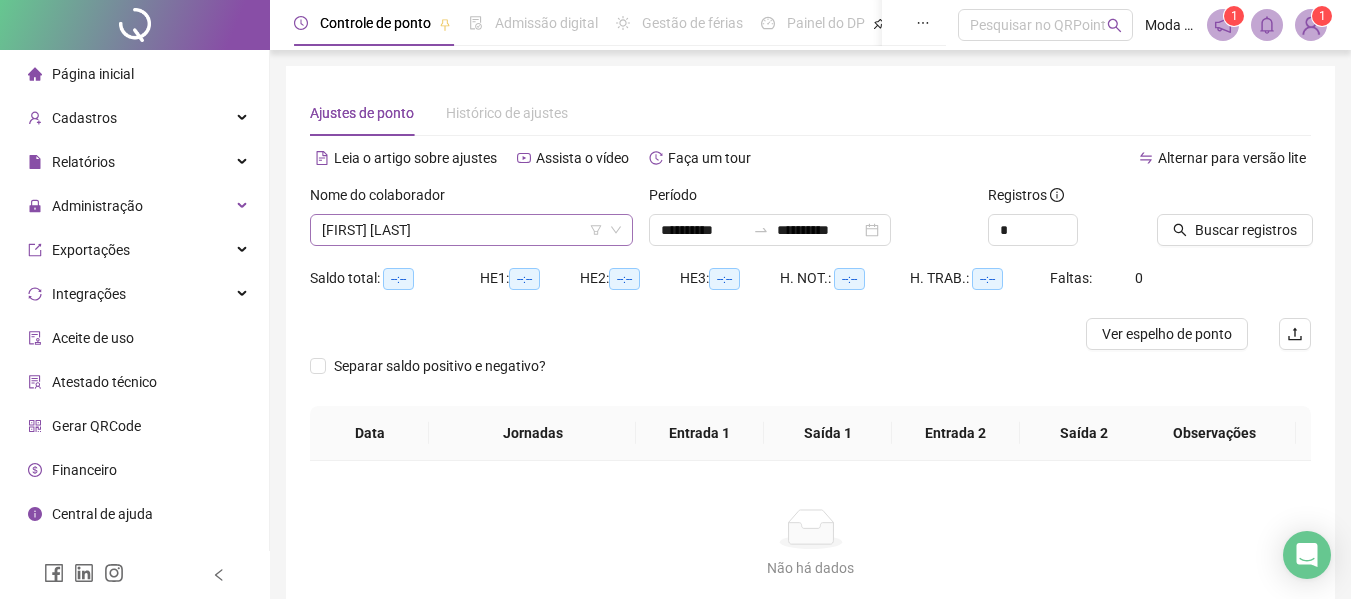 click on "[FIRST] [LAST]" at bounding box center (471, 230) 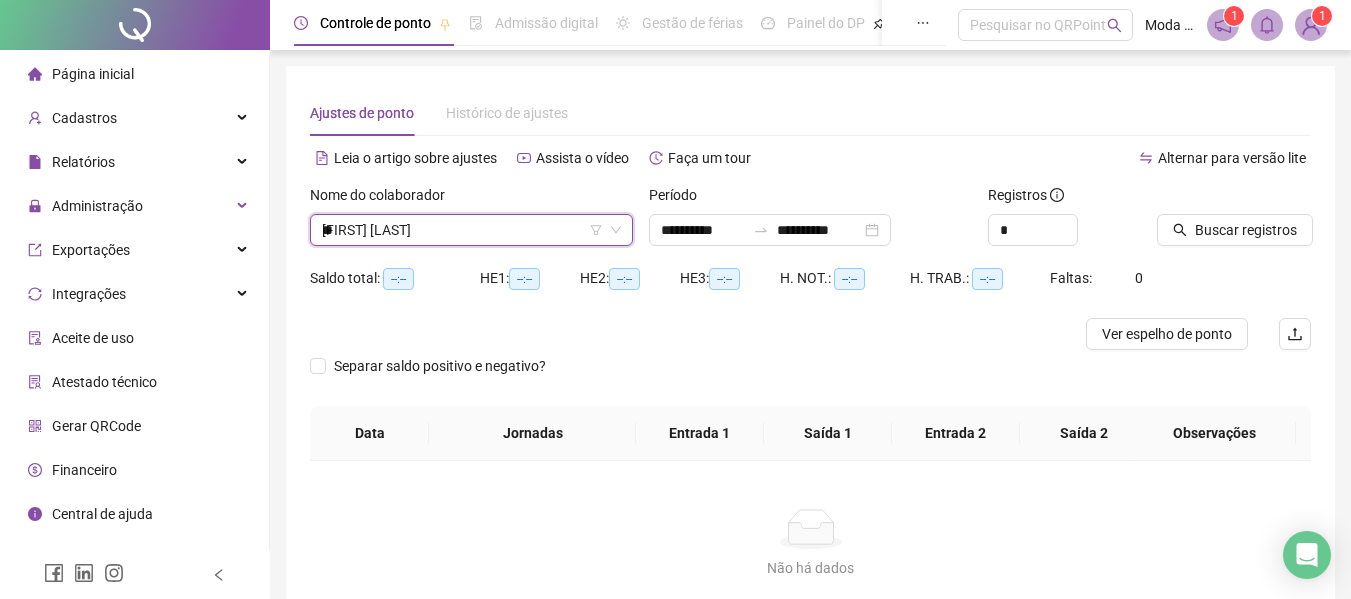 scroll, scrollTop: 256, scrollLeft: 0, axis: vertical 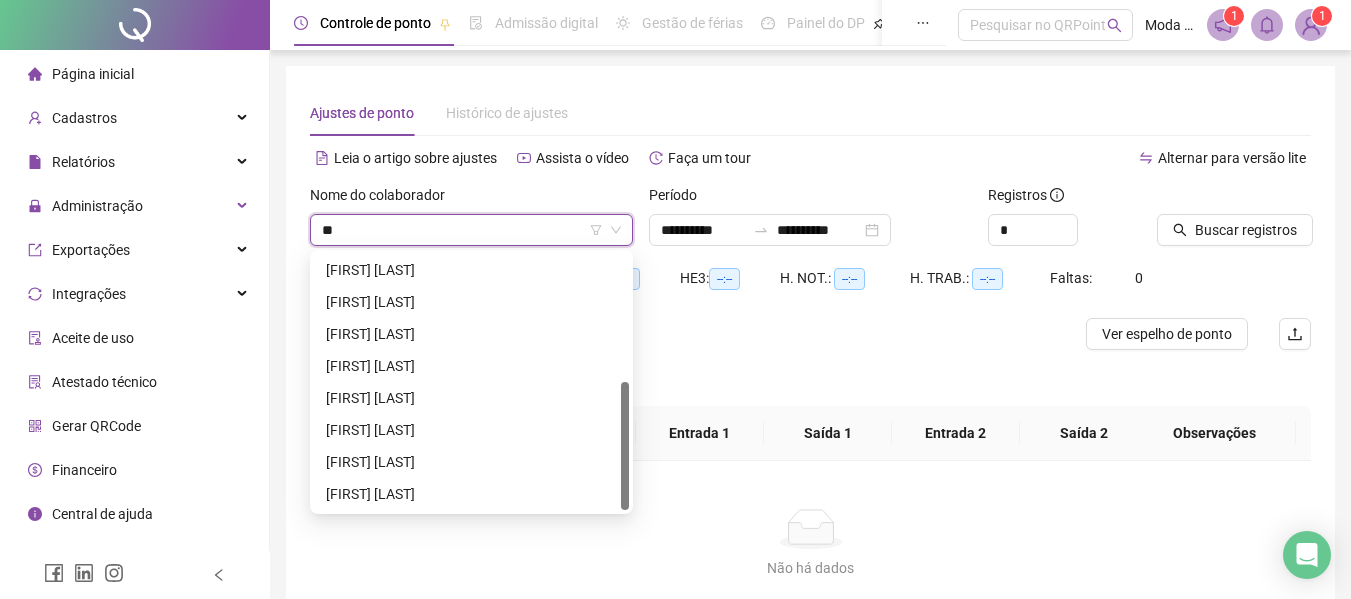 type on "***" 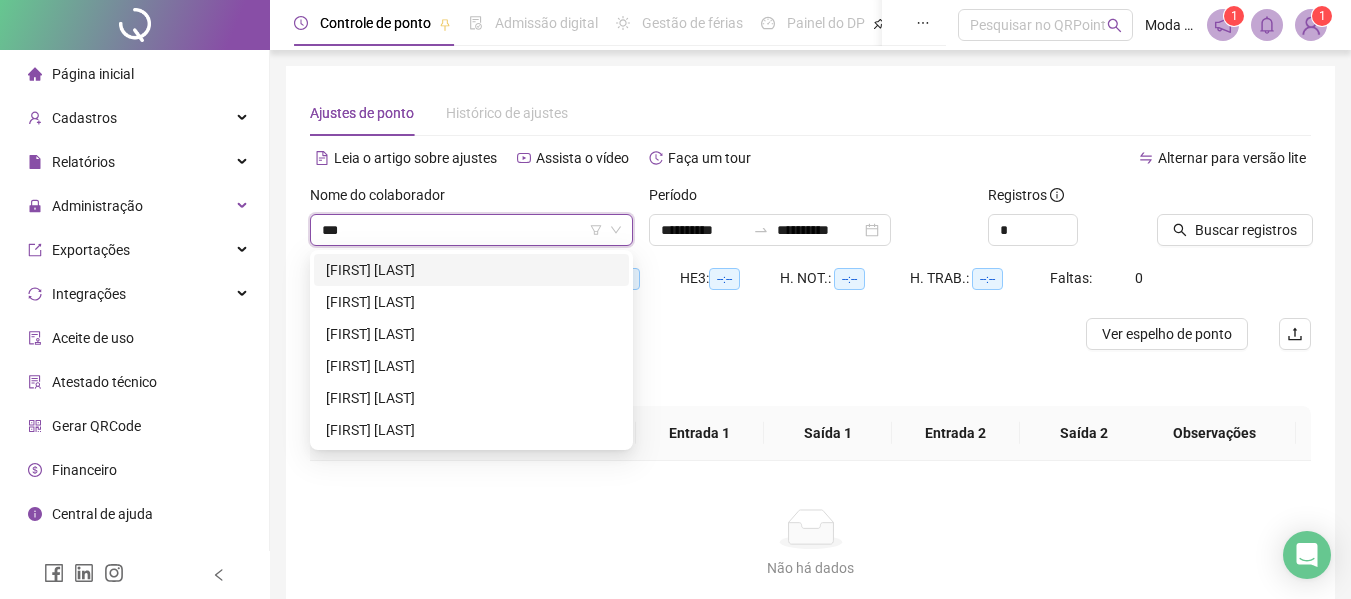 scroll, scrollTop: 0, scrollLeft: 0, axis: both 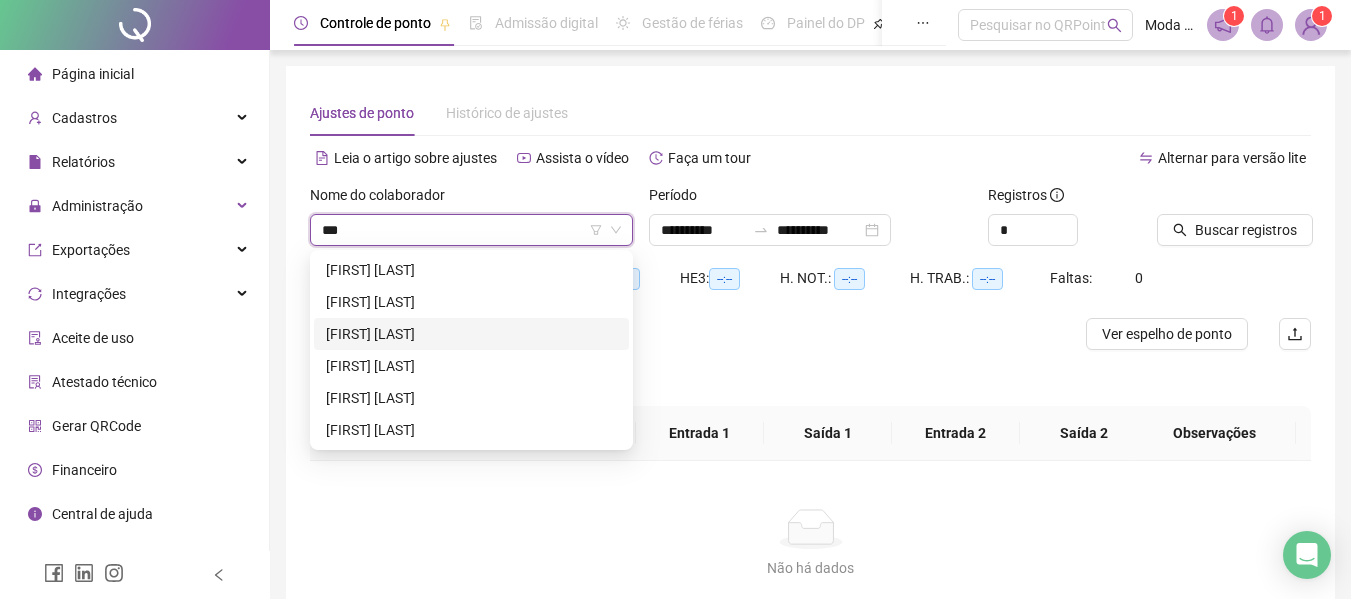 click on "[FIRST] [LAST]" at bounding box center [471, 334] 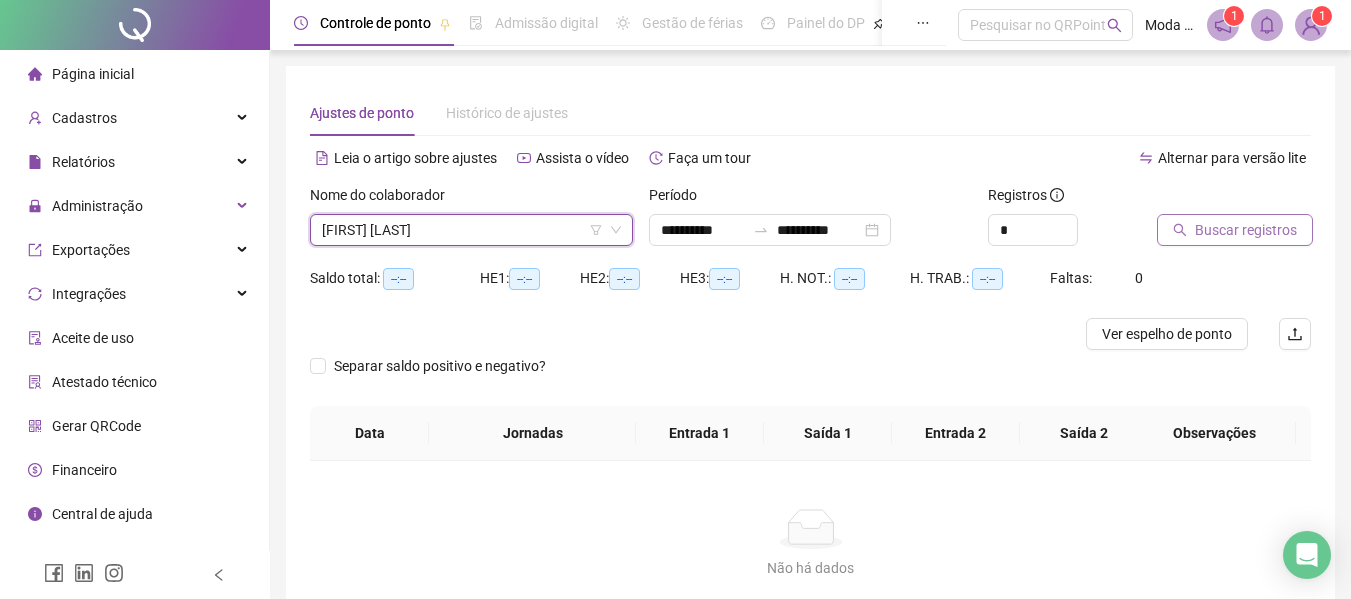 click on "Buscar registros" at bounding box center (1246, 230) 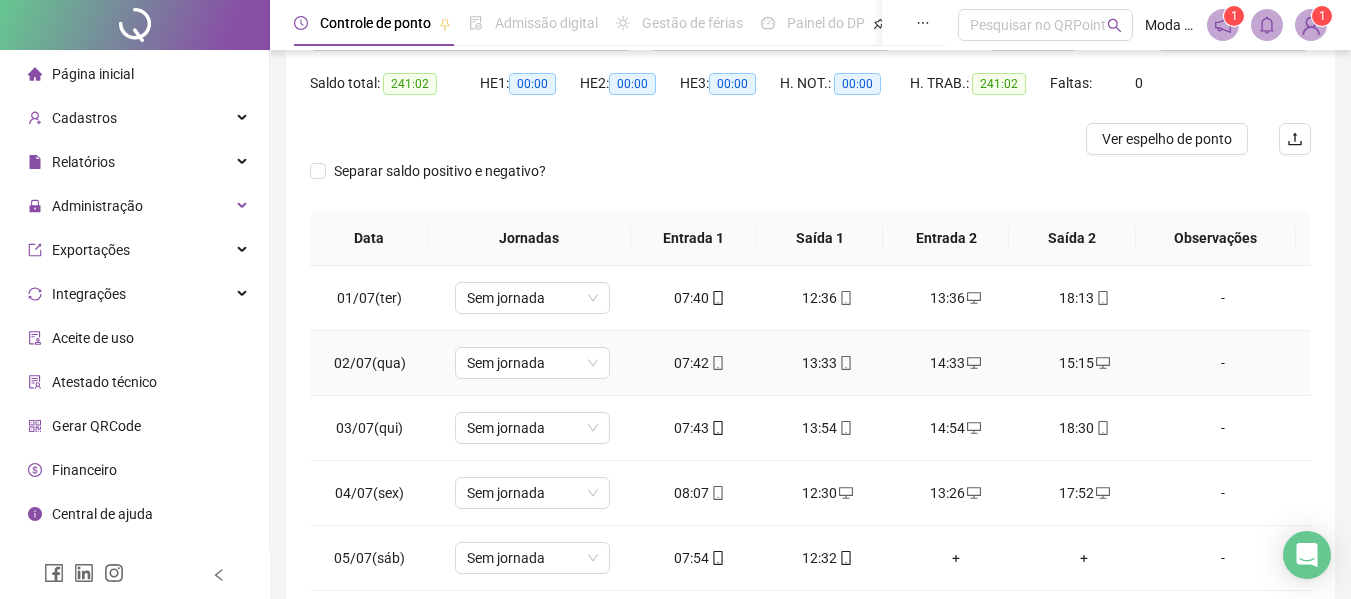 scroll, scrollTop: 300, scrollLeft: 0, axis: vertical 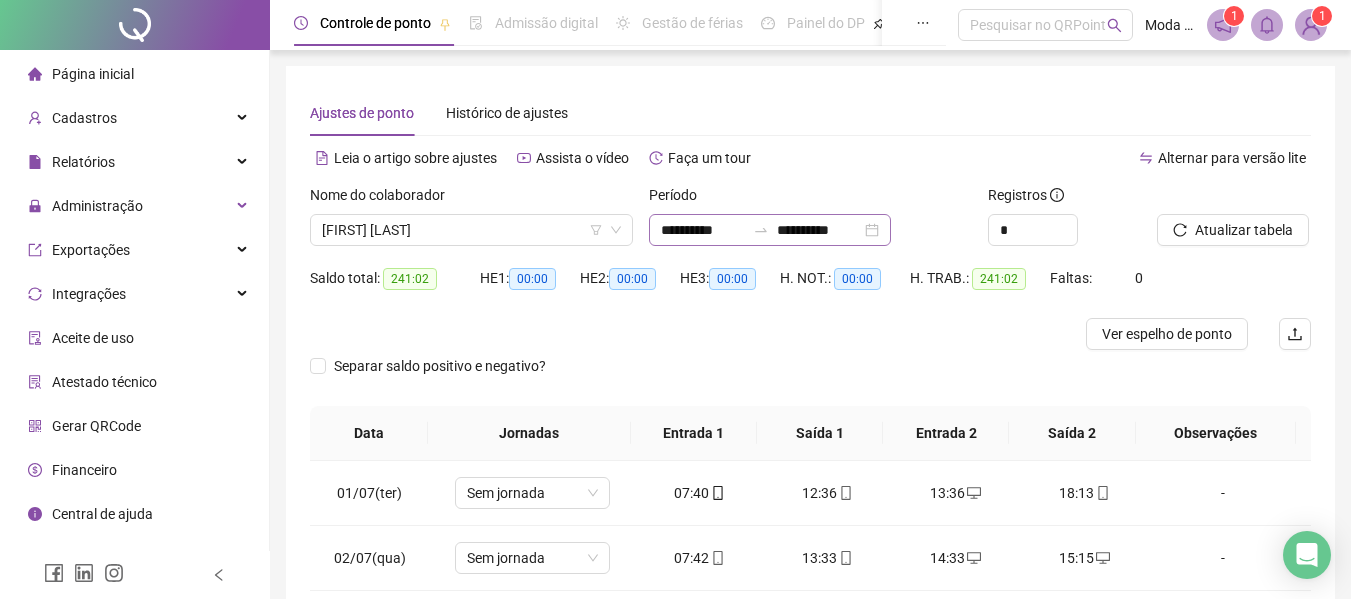 click on "**********" at bounding box center [770, 230] 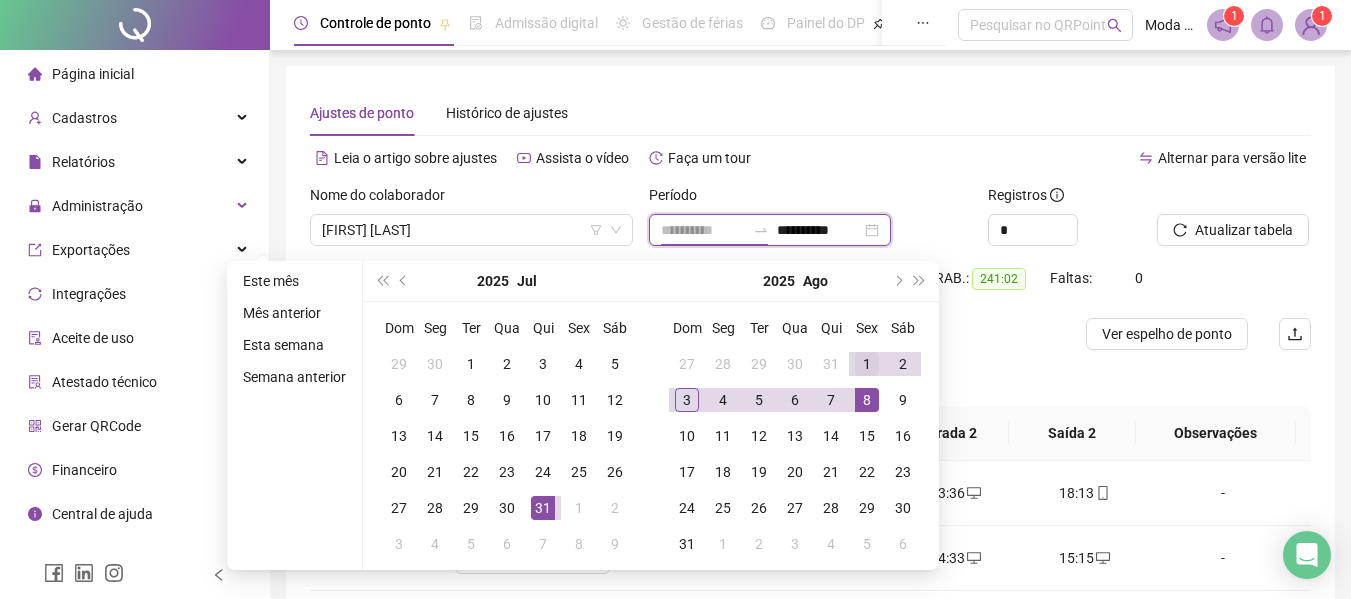 type on "**********" 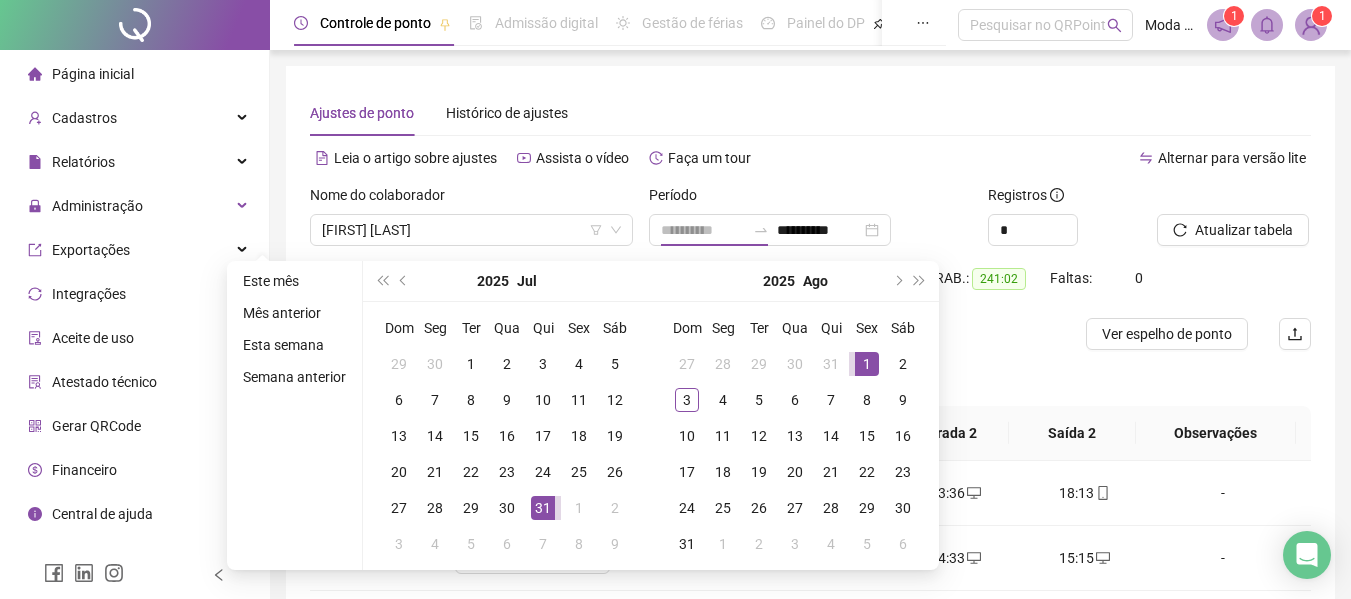 click on "1" at bounding box center (867, 364) 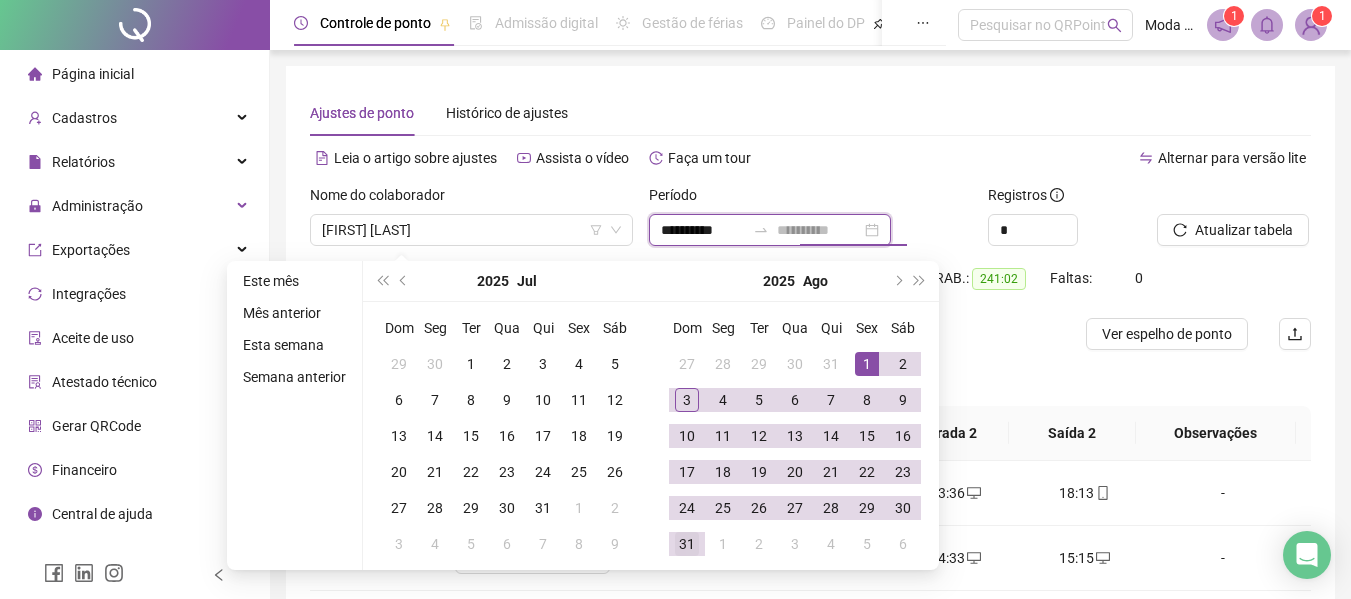 type on "**********" 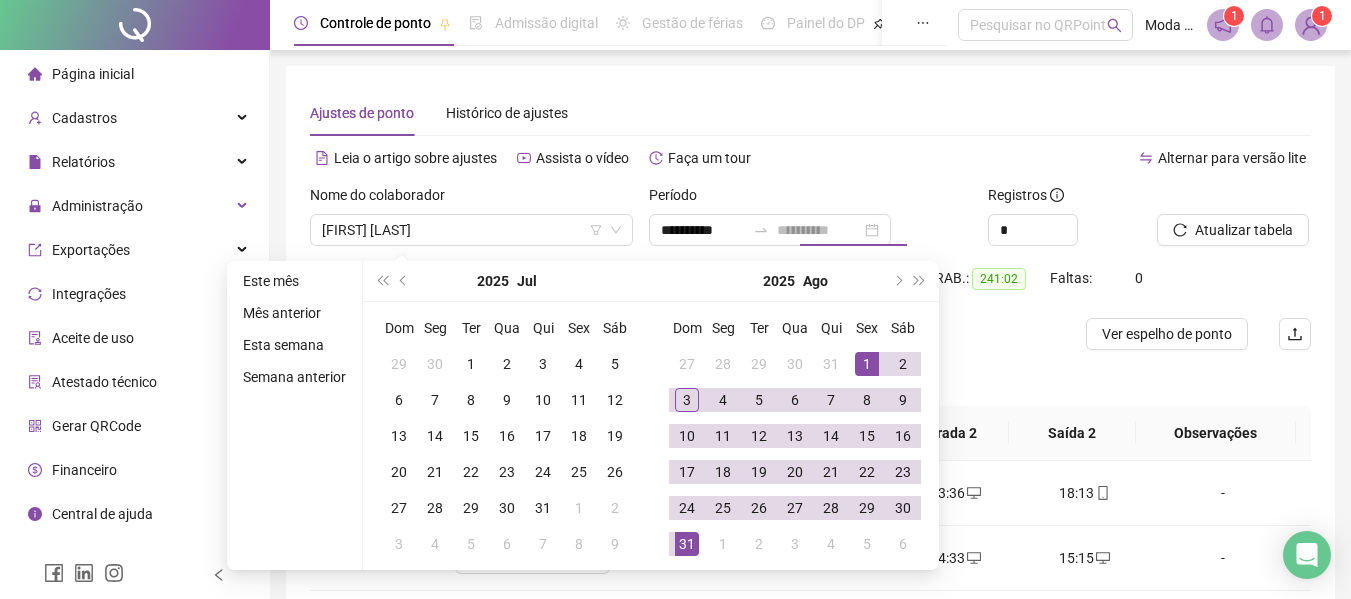 click on "31" at bounding box center [687, 544] 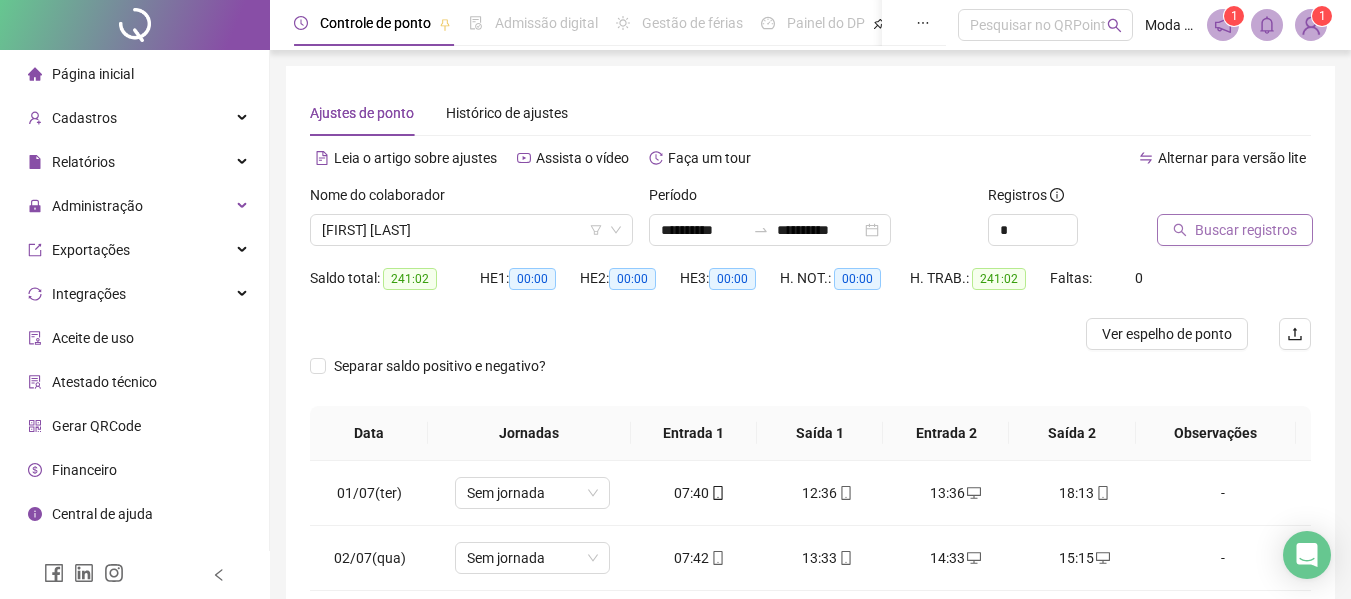 click on "Buscar registros" at bounding box center [1246, 230] 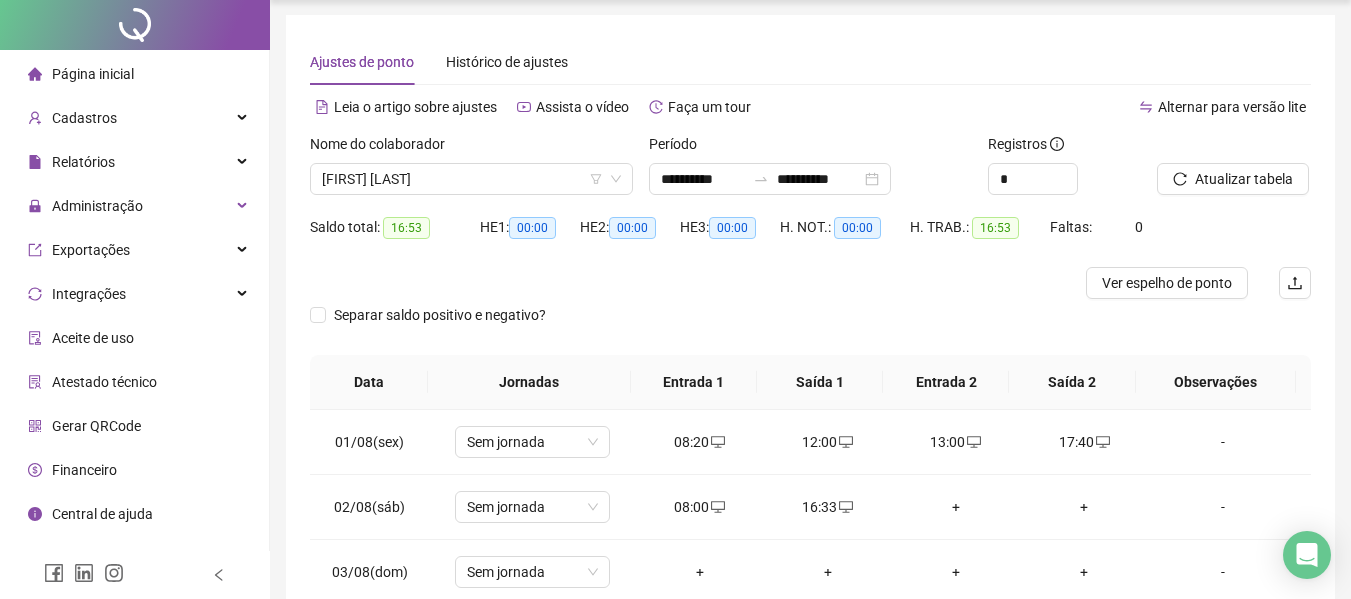 scroll, scrollTop: 167, scrollLeft: 0, axis: vertical 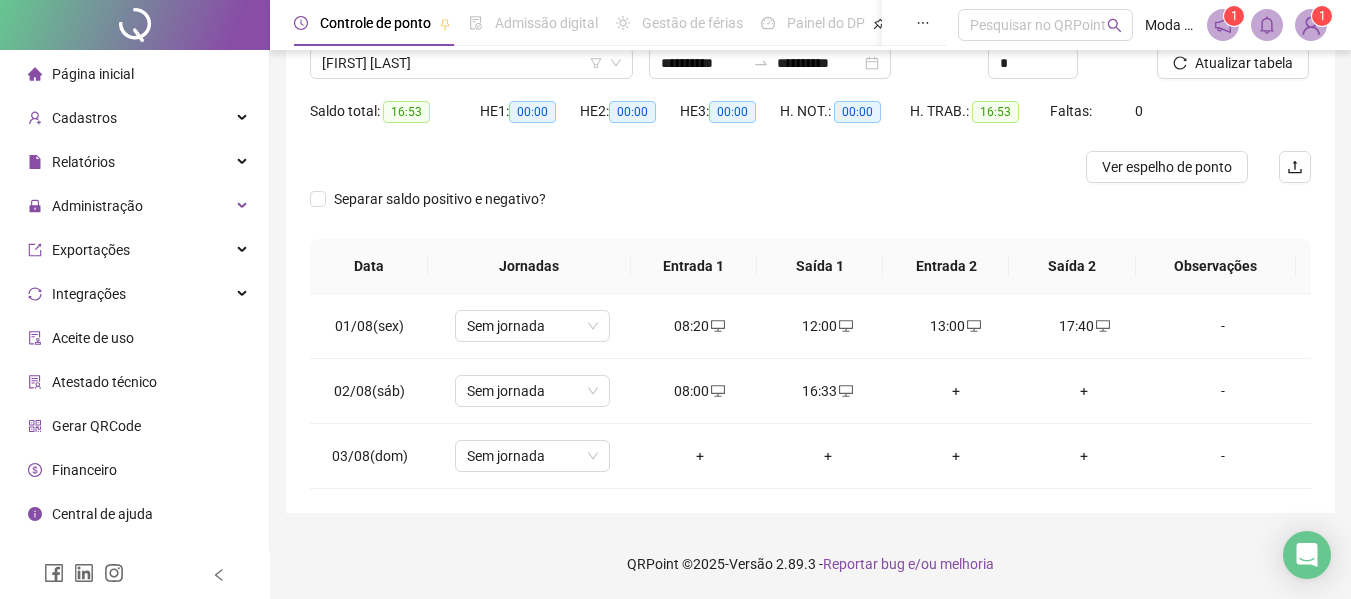 click on "QRPoint © 2025  -  Versão   2.89.3   -  Reportar bug e/ou melhoria" at bounding box center (810, 564) 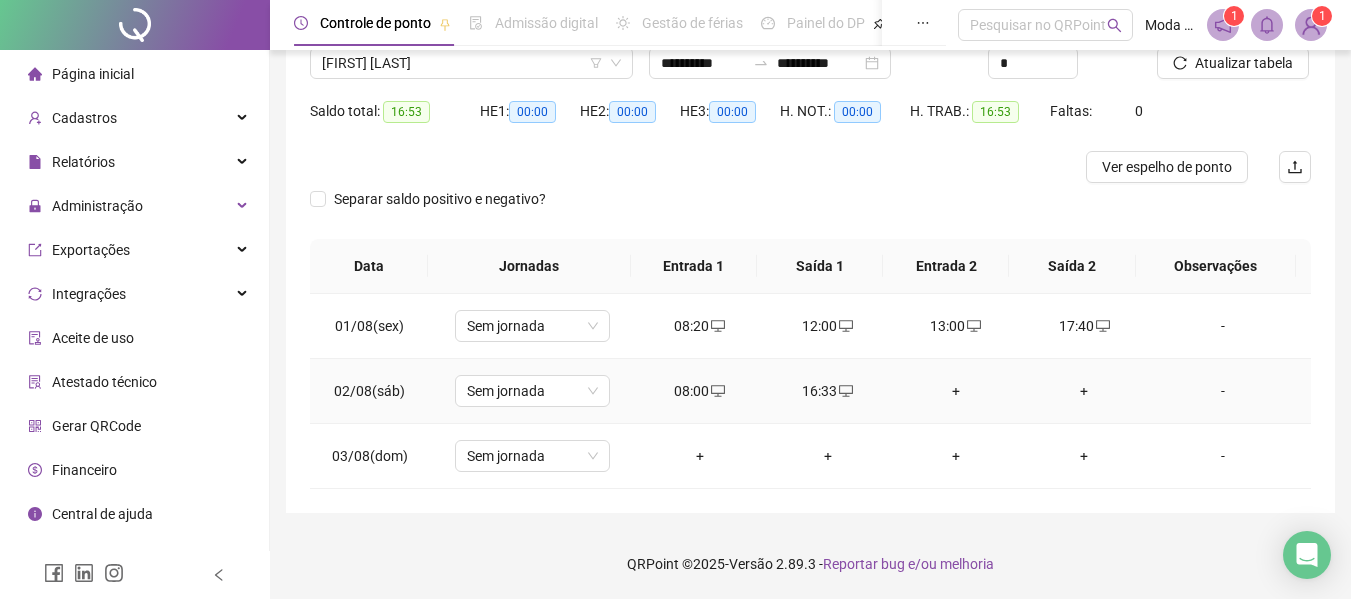 click 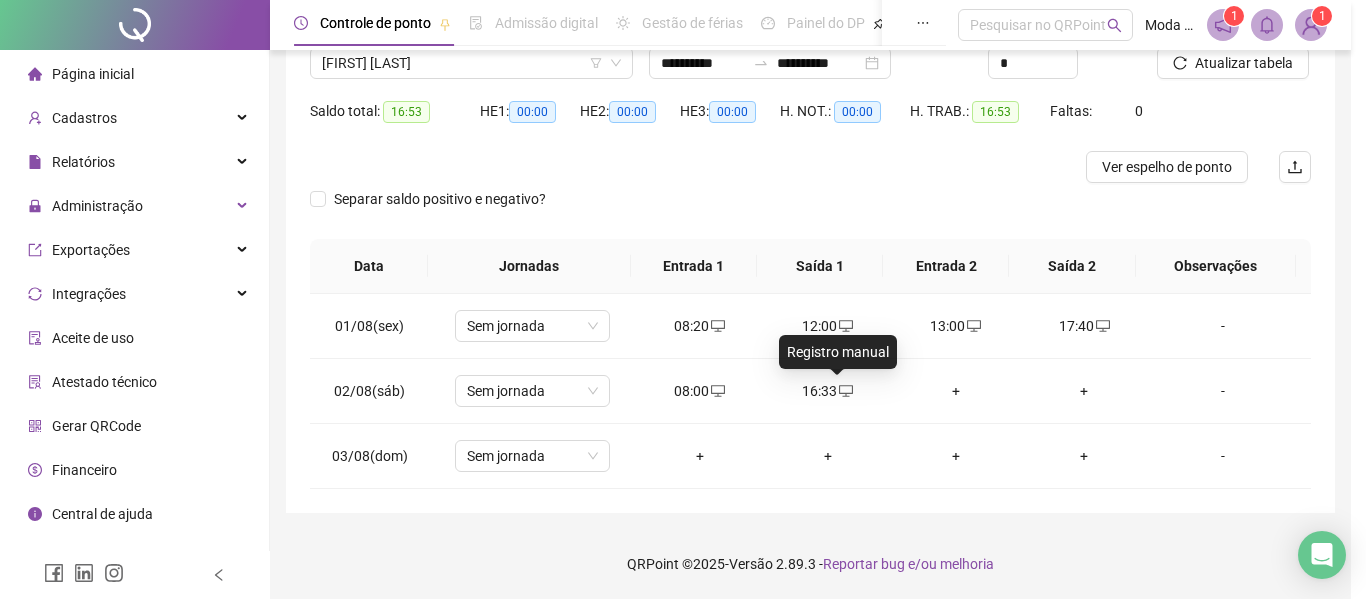 type on "**********" 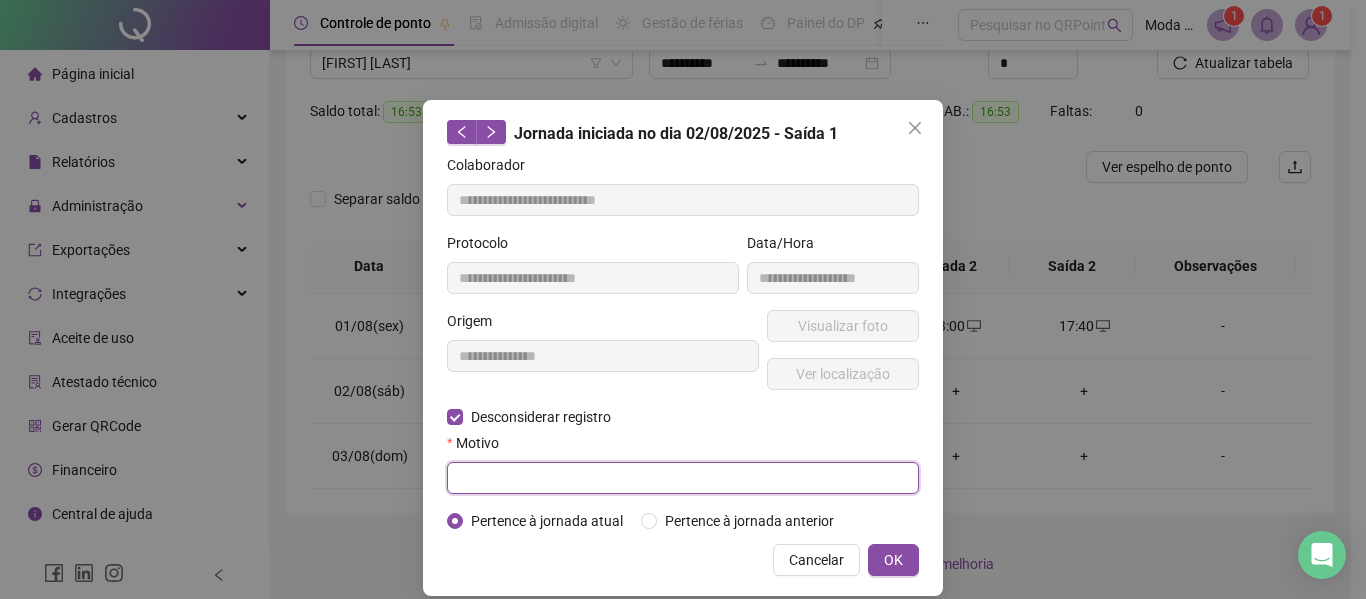 click at bounding box center (683, 478) 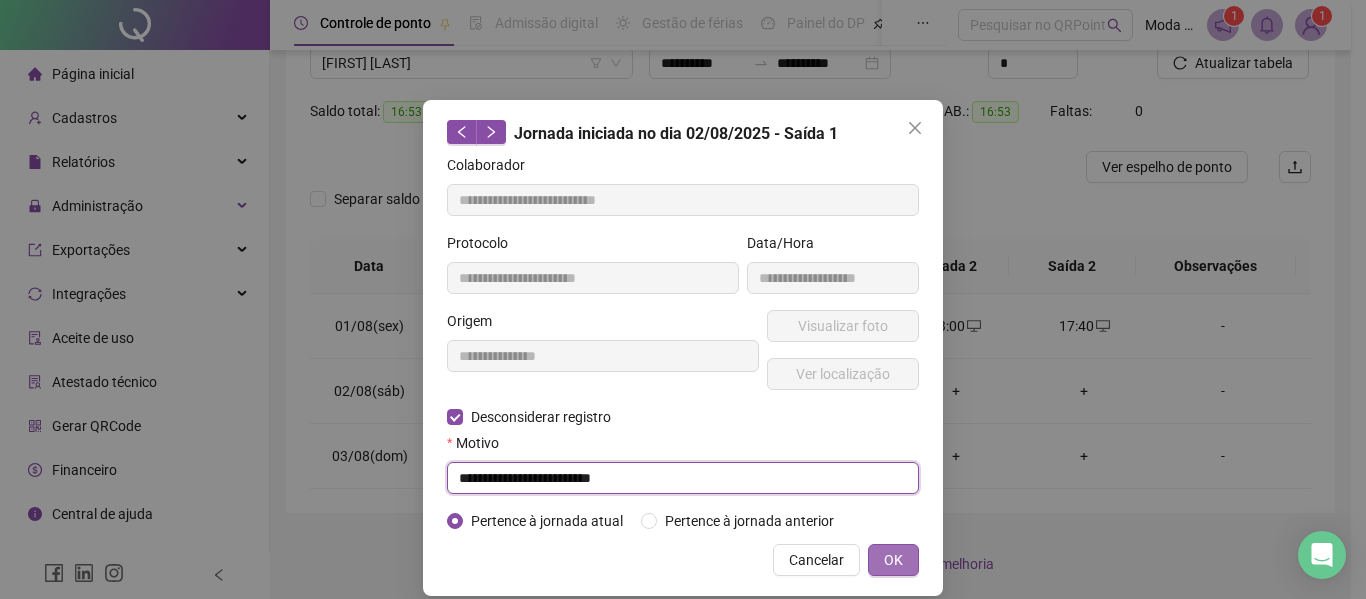 type on "**********" 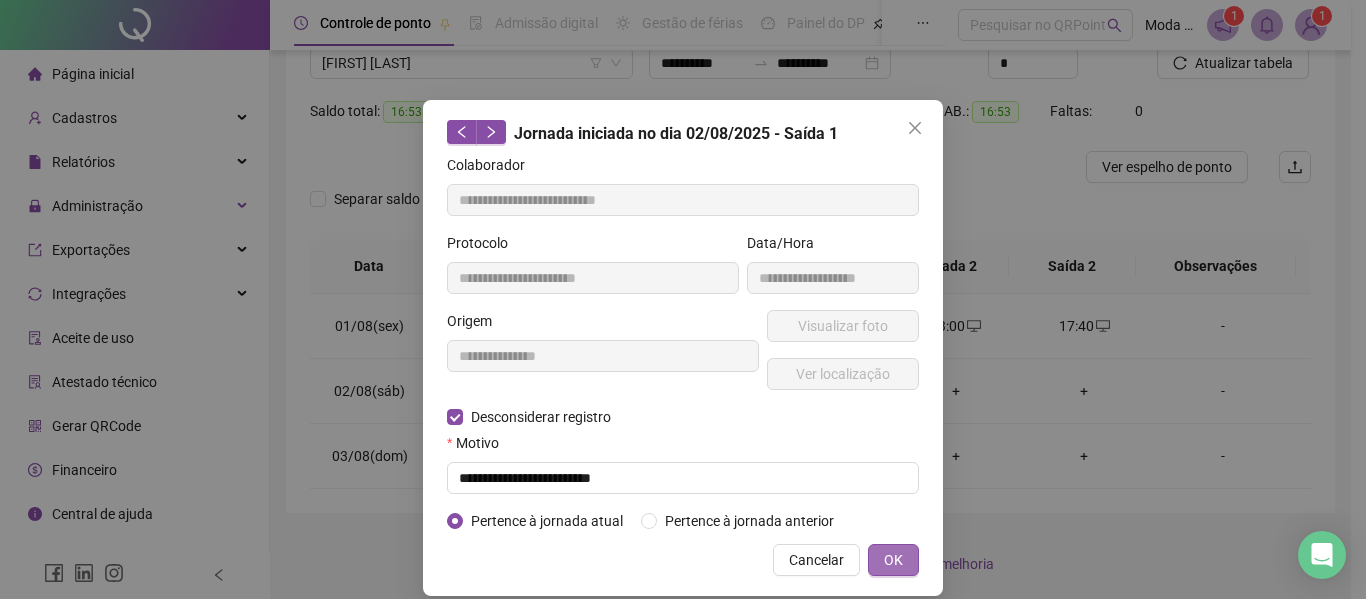 click on "OK" at bounding box center (893, 560) 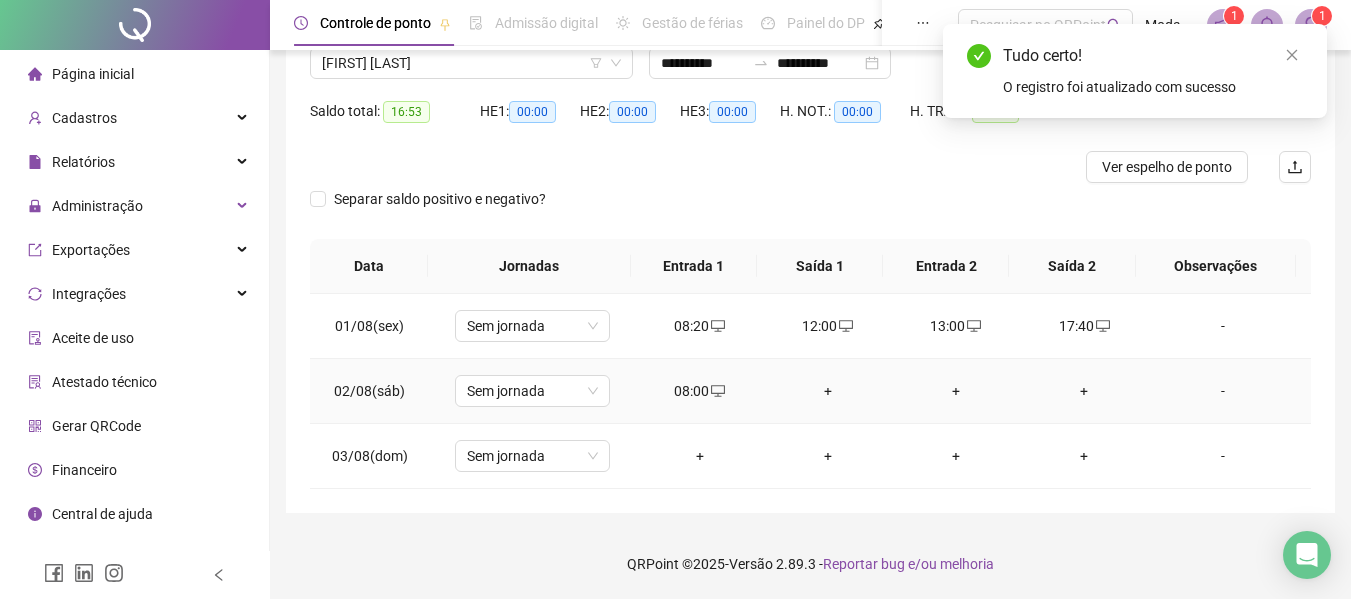 click on "+" at bounding box center (828, 391) 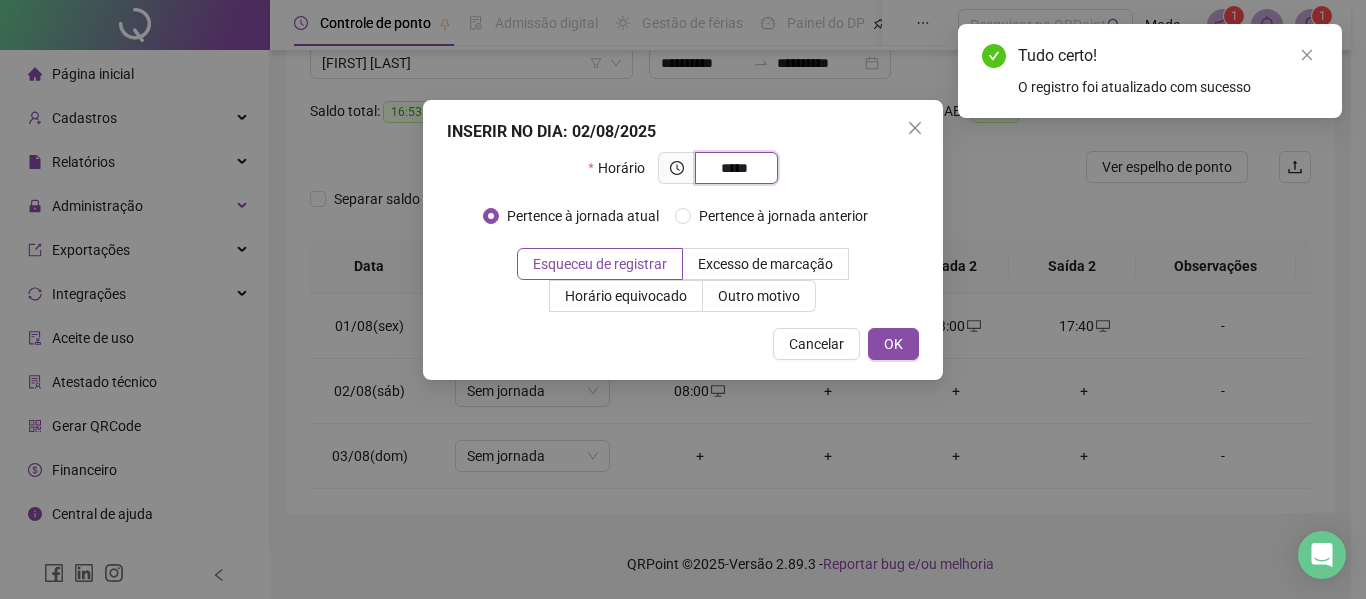 type on "*****" 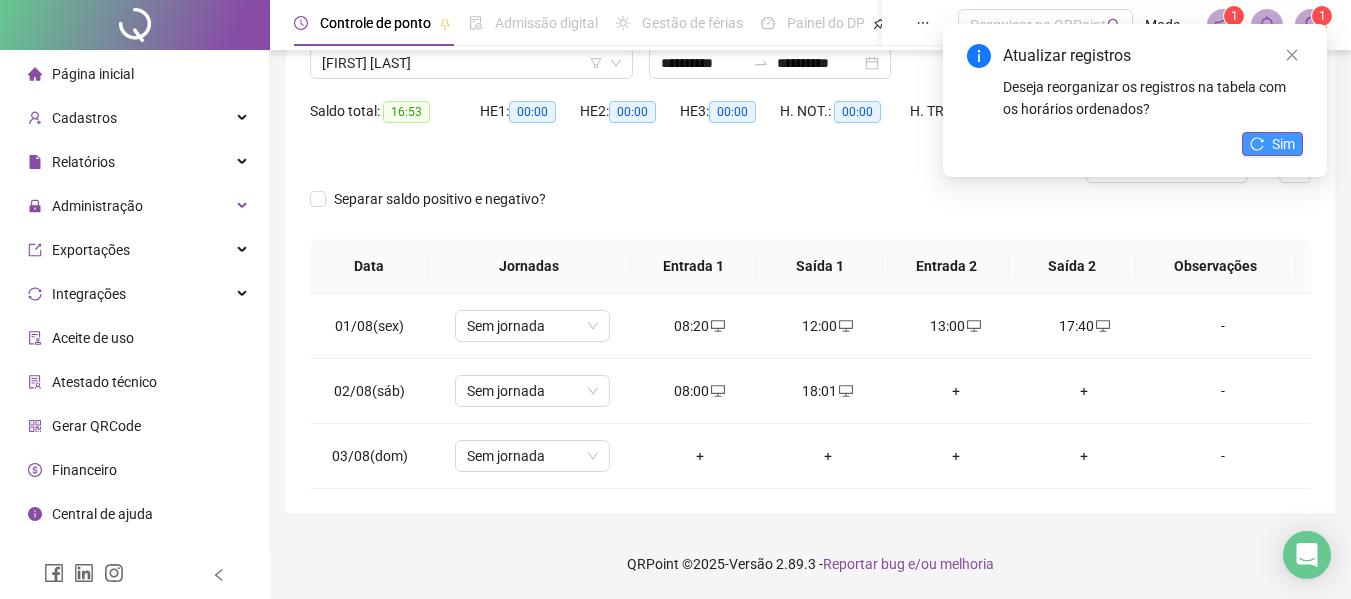 click on "Sim" at bounding box center [1283, 144] 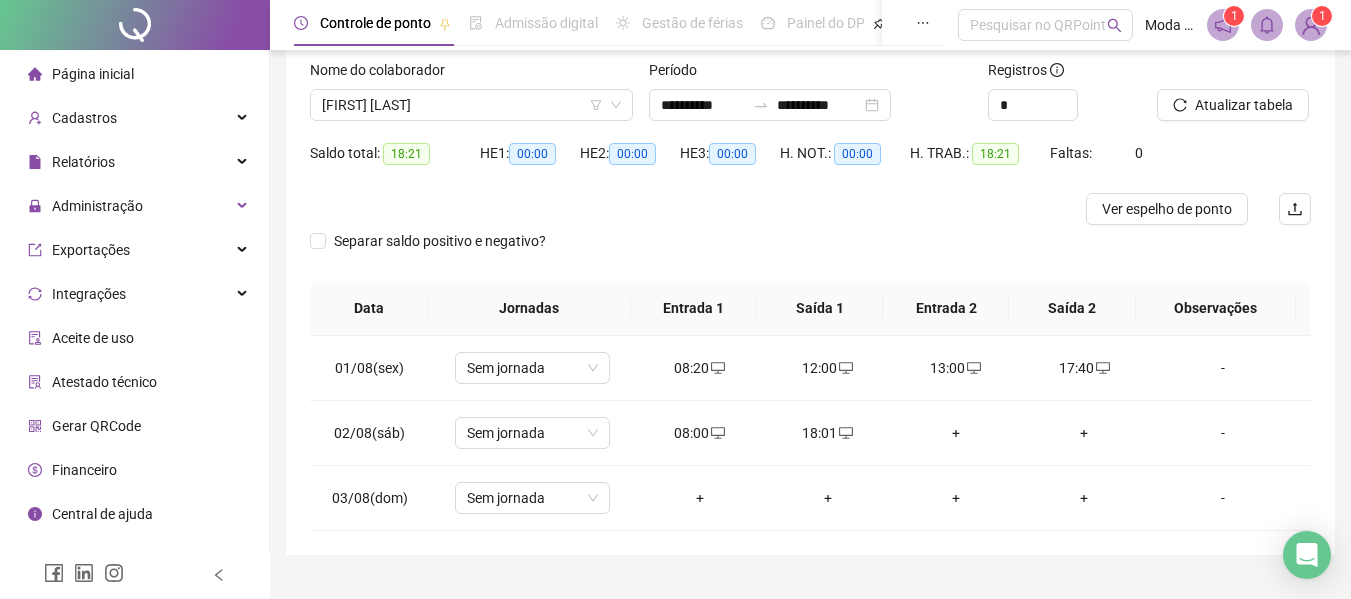 scroll, scrollTop: 167, scrollLeft: 0, axis: vertical 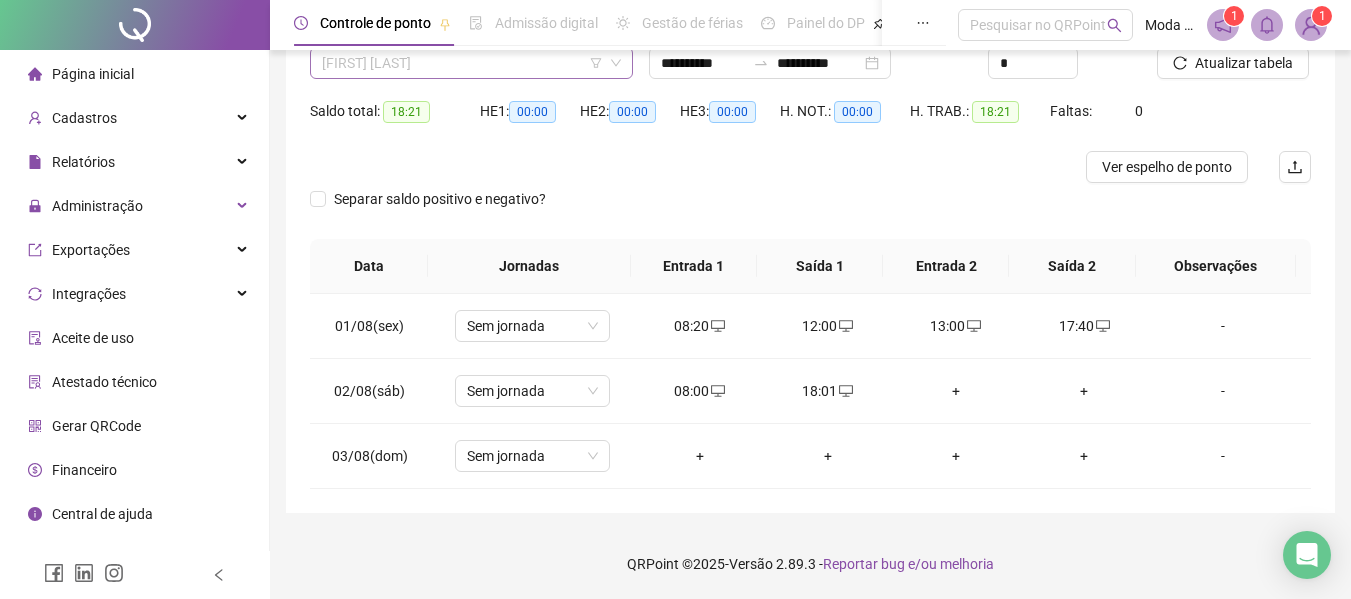 click on "[FIRST] [LAST]" at bounding box center (471, 63) 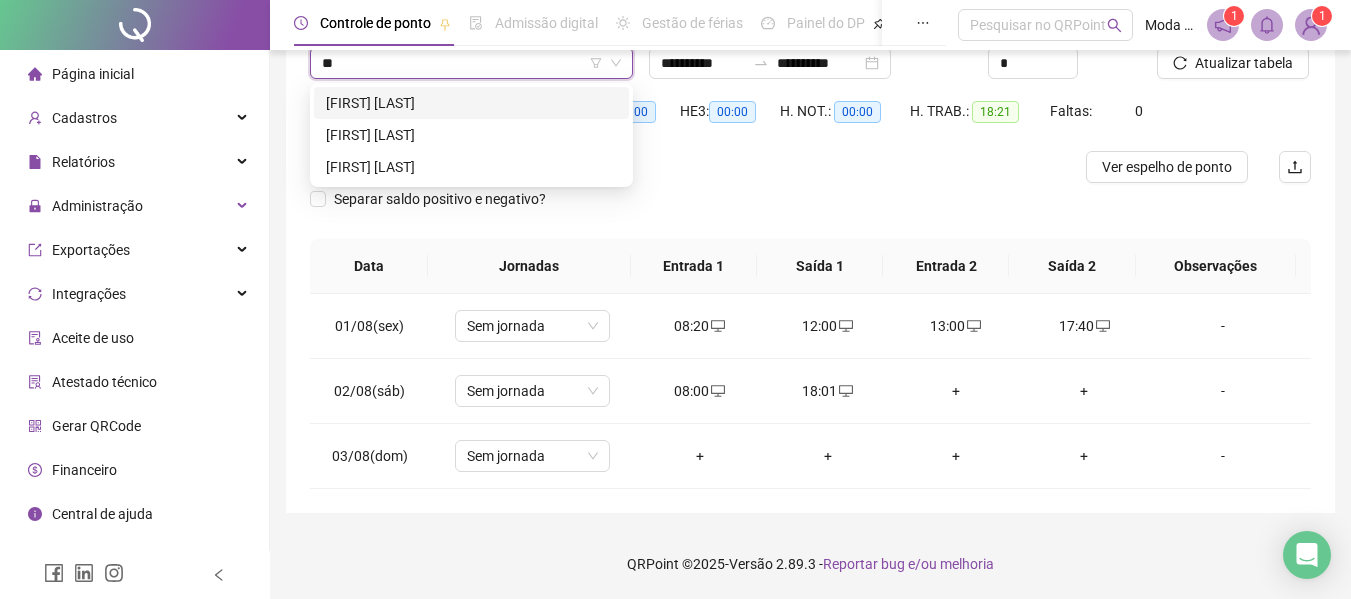 scroll, scrollTop: 0, scrollLeft: 0, axis: both 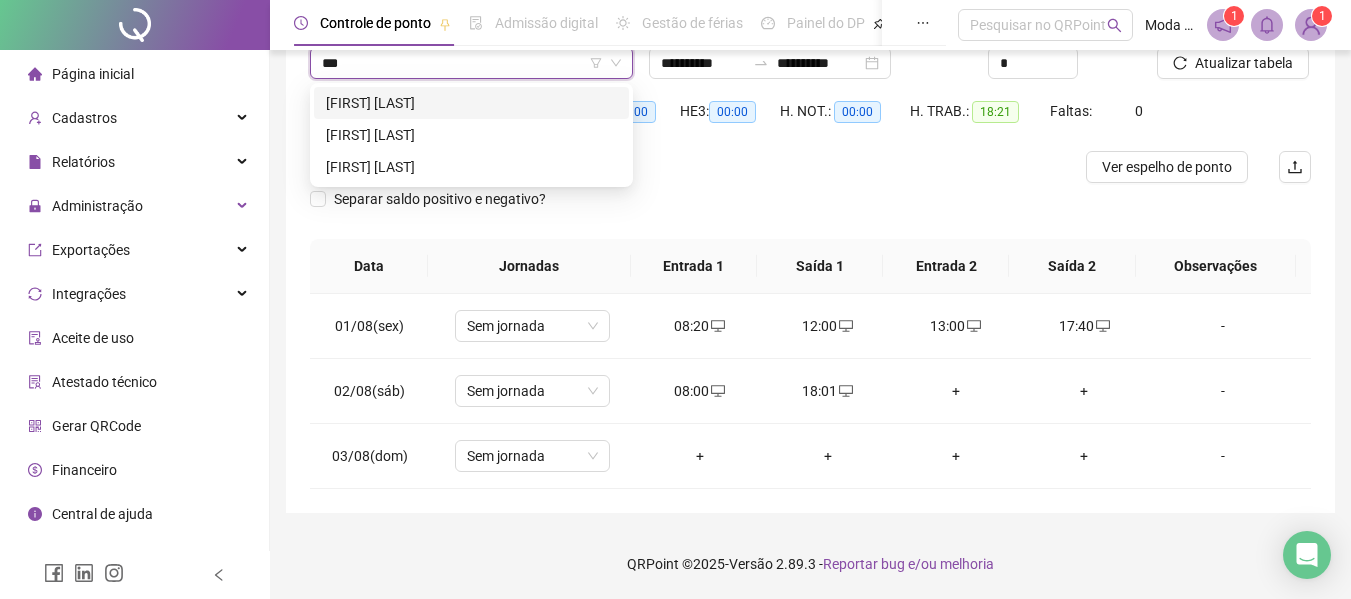 type on "****" 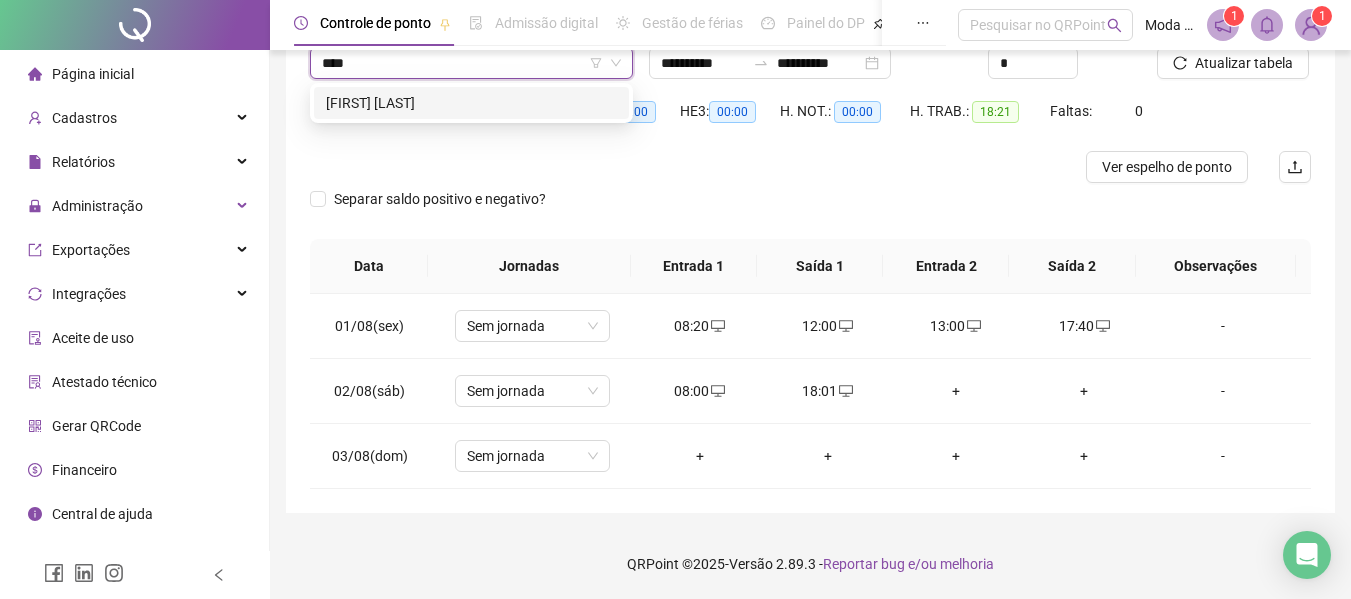 click on "[FIRST] [LAST]" at bounding box center (471, 103) 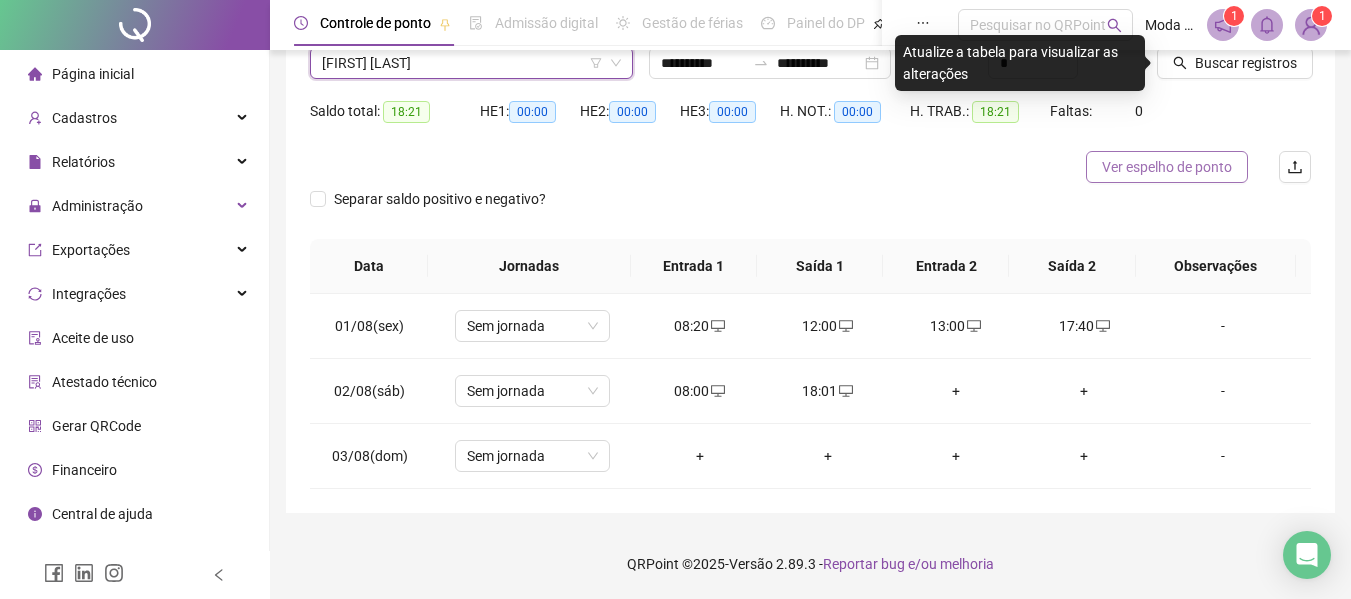 click on "Ver espelho de ponto" at bounding box center (1167, 167) 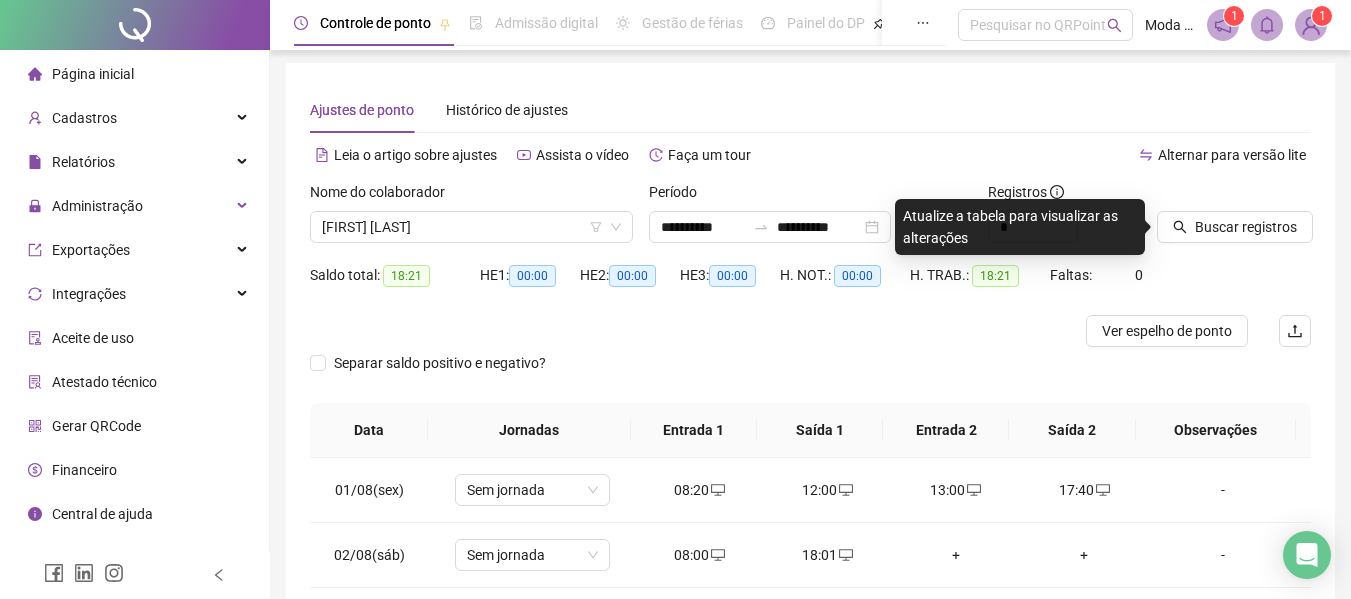 scroll, scrollTop: 0, scrollLeft: 0, axis: both 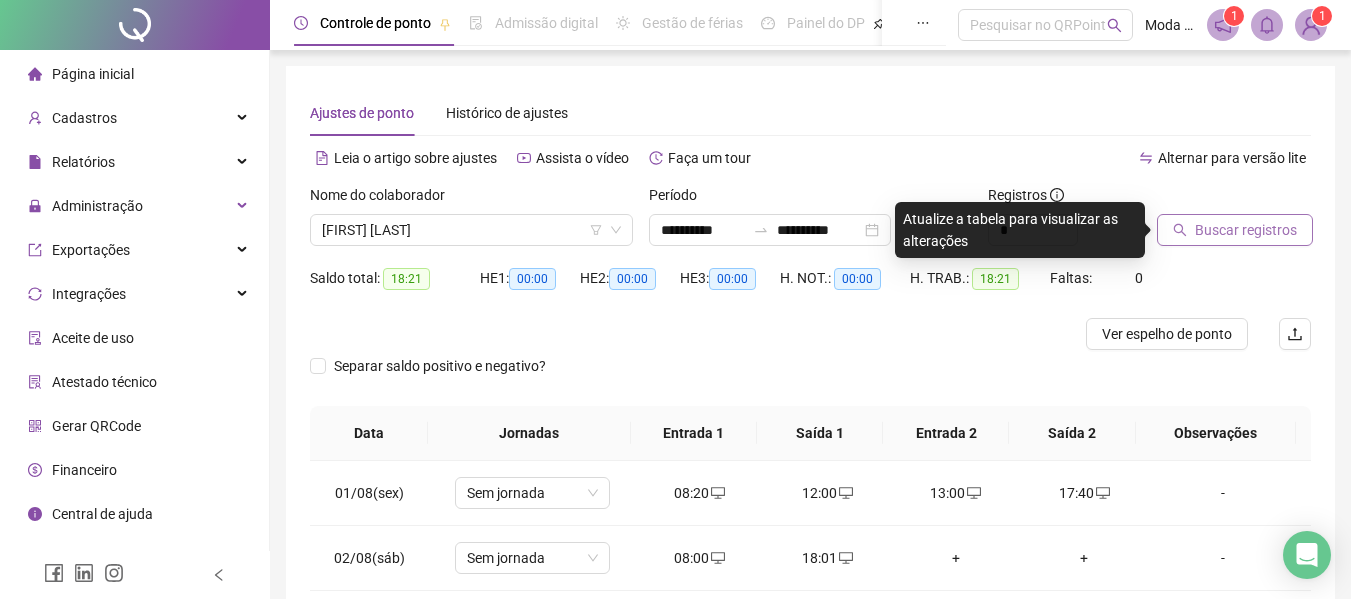 click on "Buscar registros" at bounding box center [1246, 230] 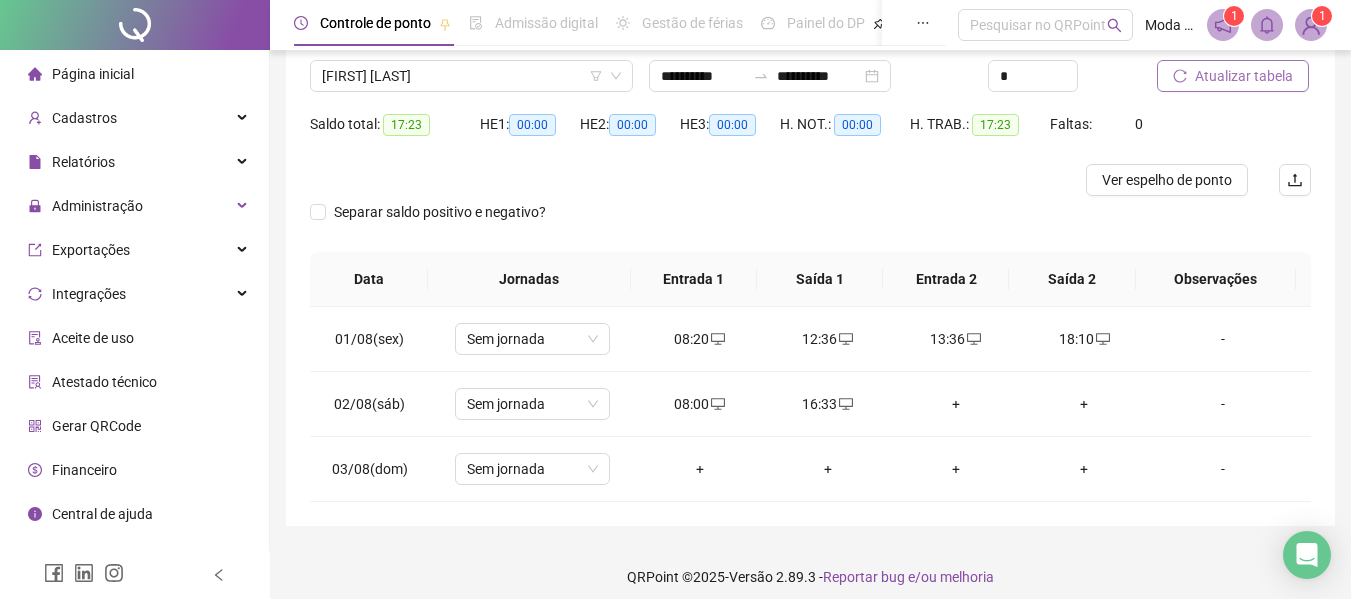 scroll, scrollTop: 0, scrollLeft: 0, axis: both 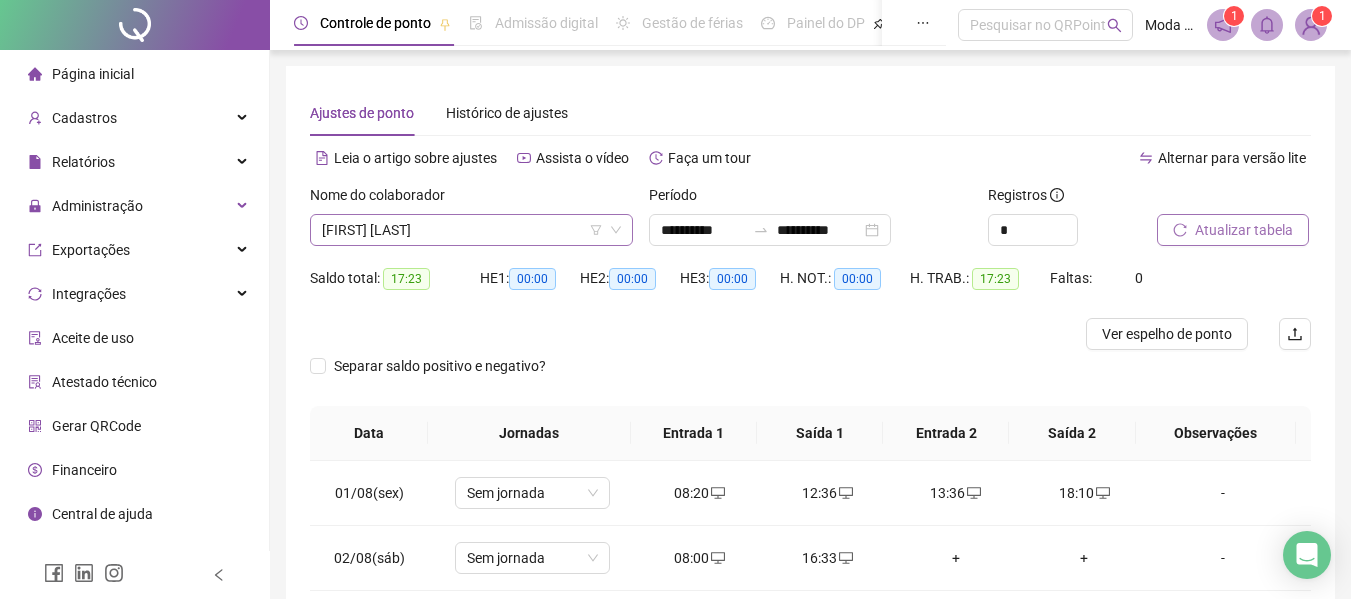 click on "[FIRST] [LAST]" at bounding box center [471, 230] 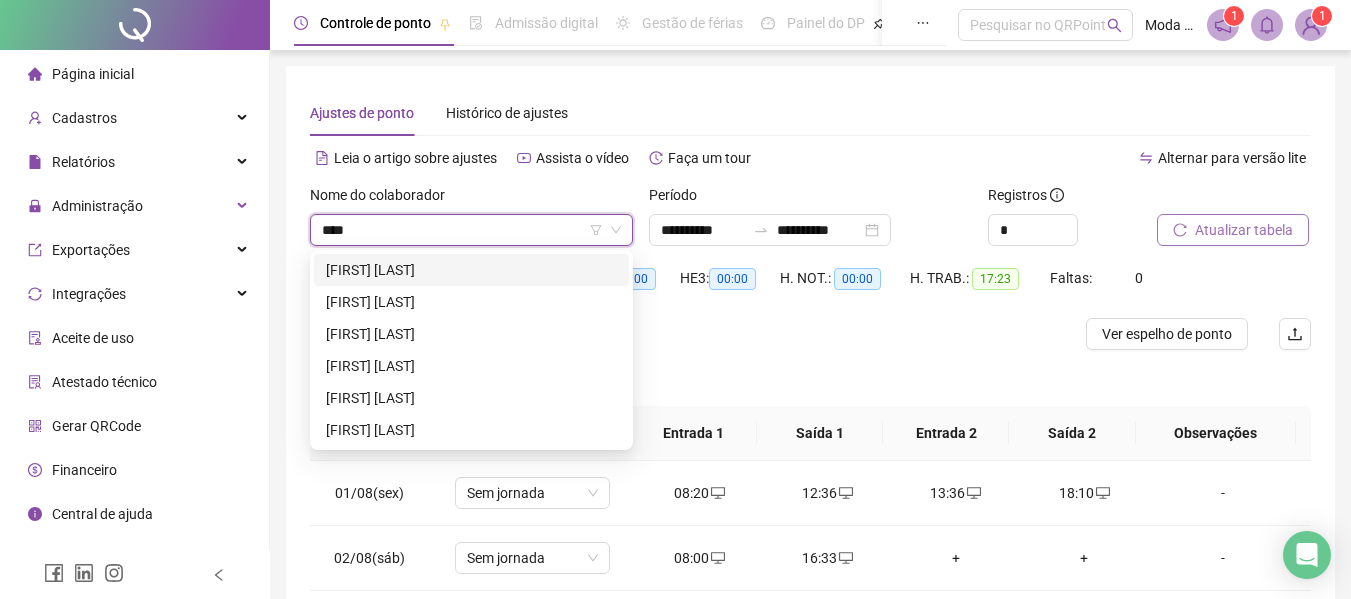 scroll, scrollTop: 0, scrollLeft: 0, axis: both 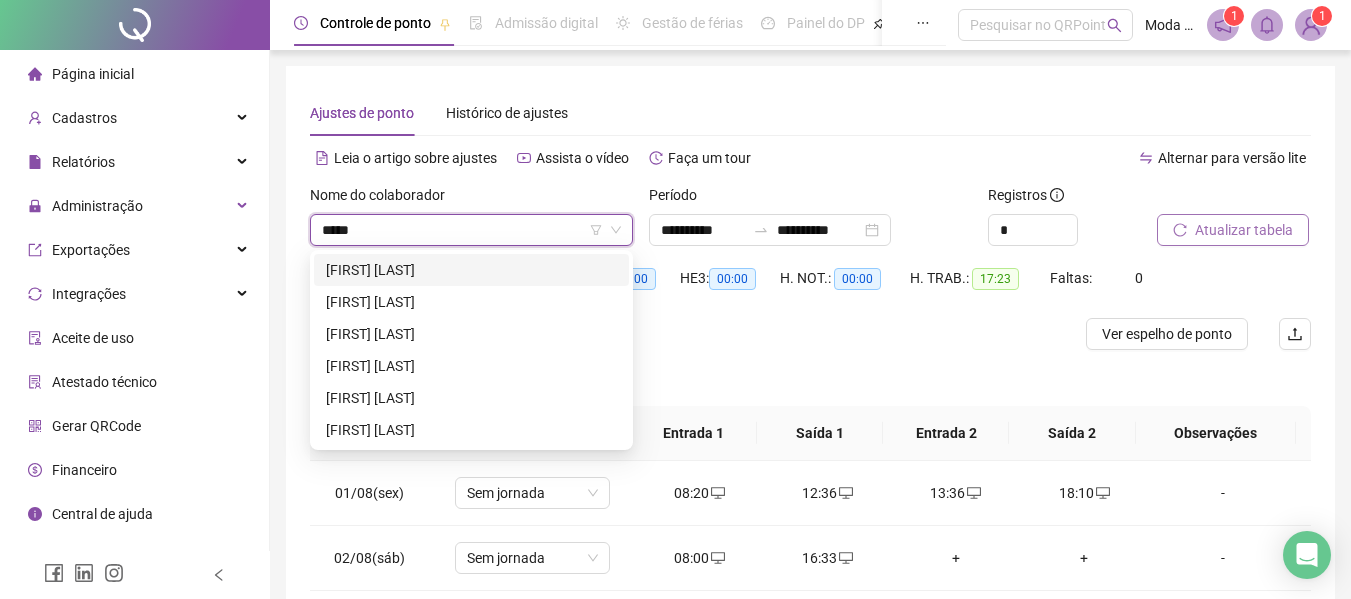 type on "******" 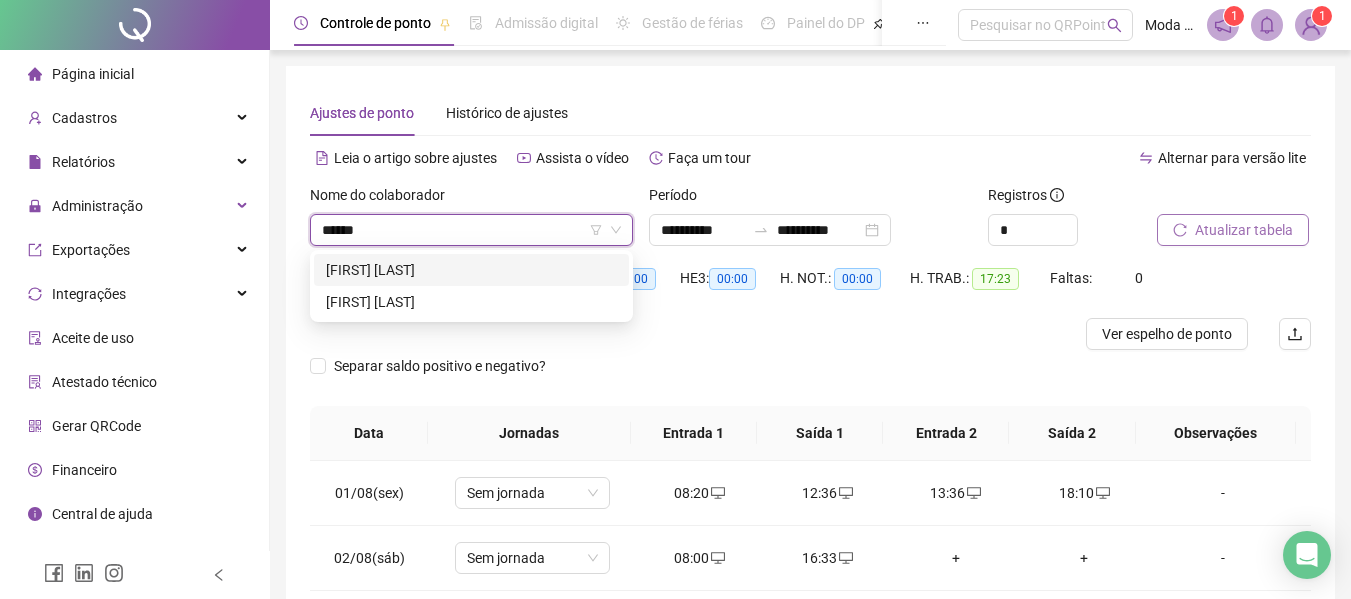 click on "[FIRST] [LAST]" at bounding box center [471, 270] 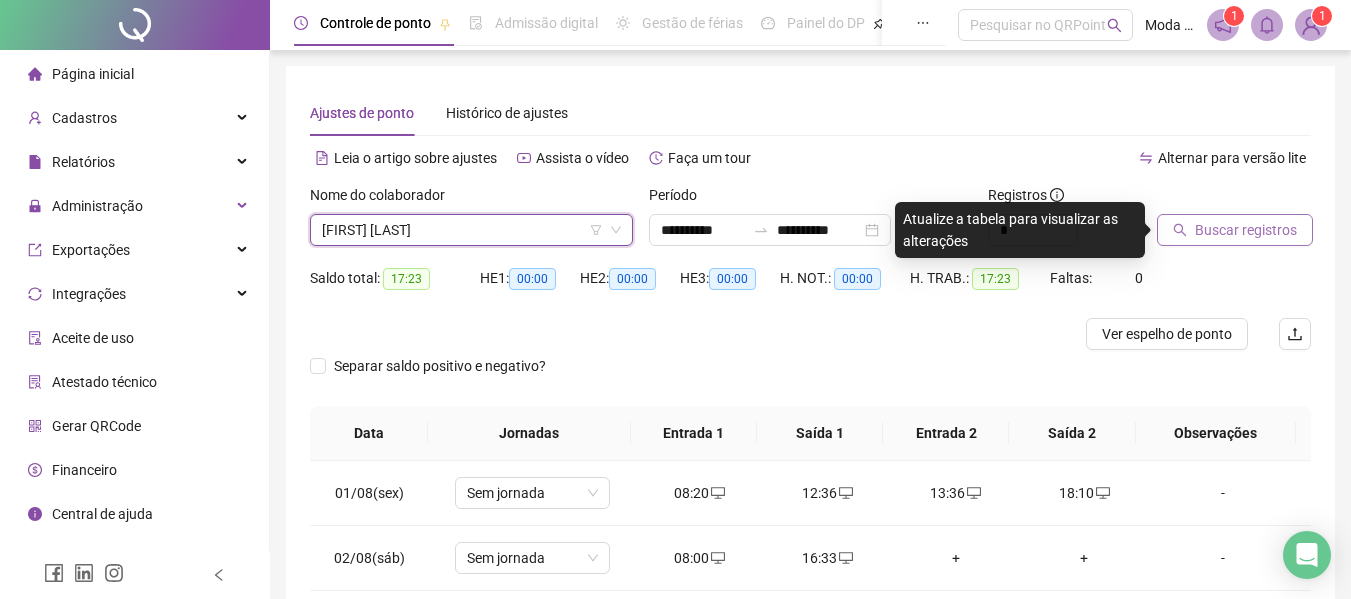 click on "Buscar registros" at bounding box center (1246, 230) 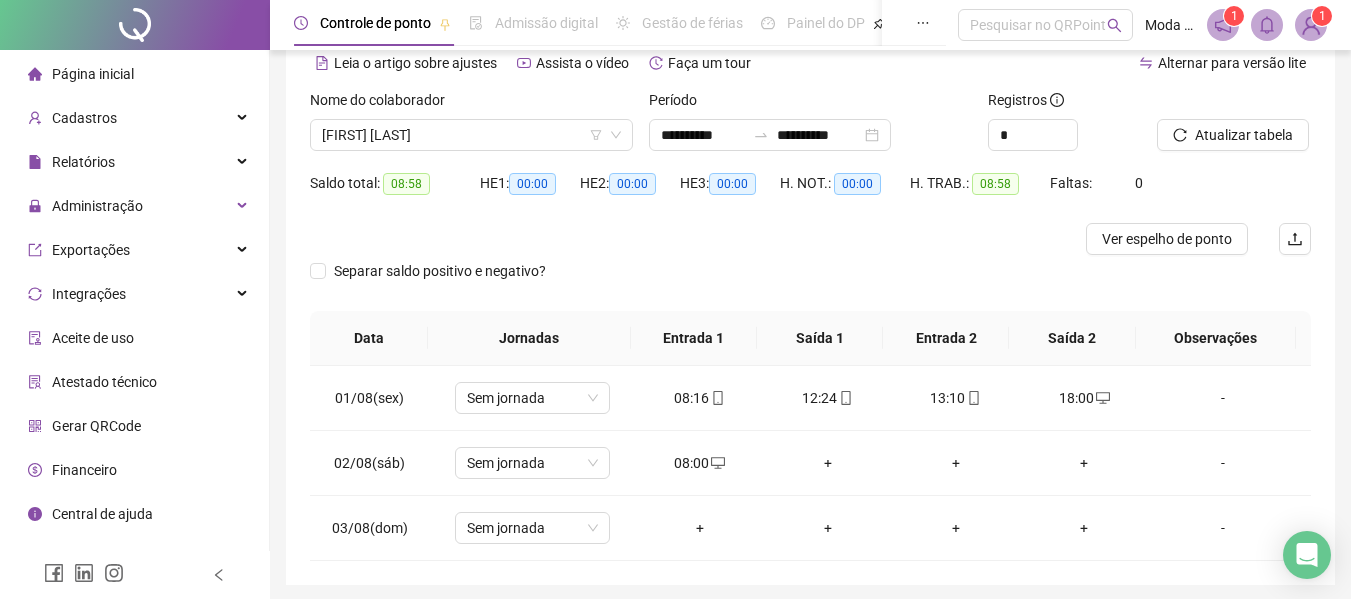 scroll, scrollTop: 100, scrollLeft: 0, axis: vertical 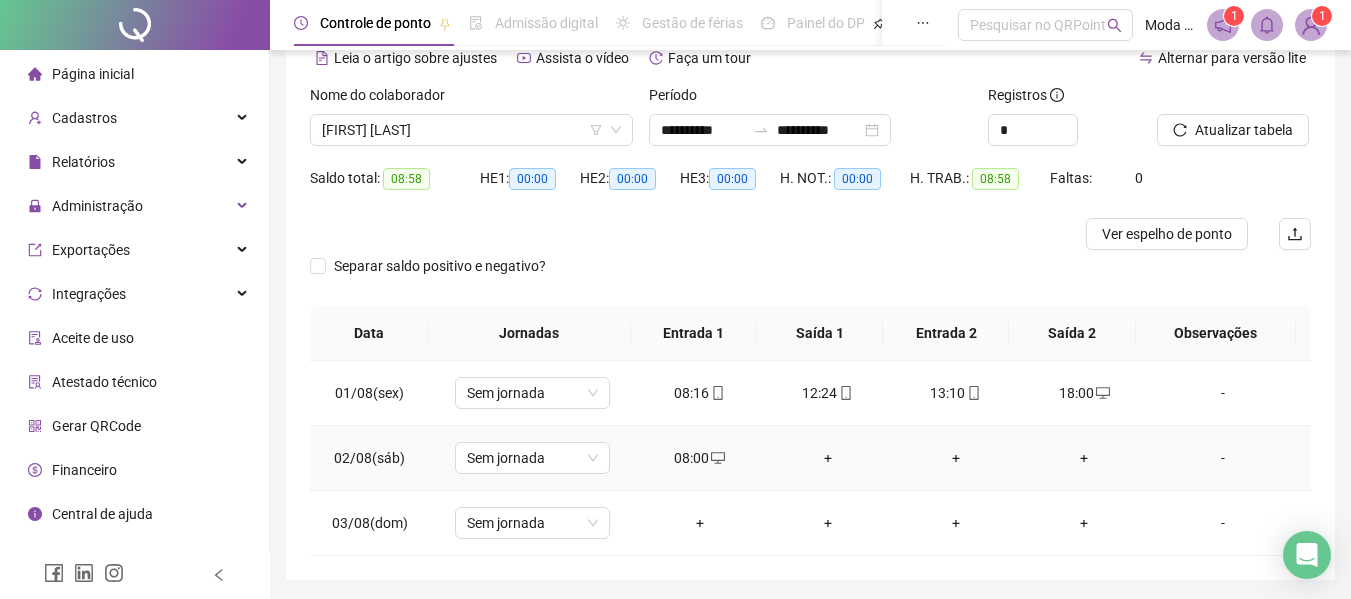 click on "+" at bounding box center (828, 458) 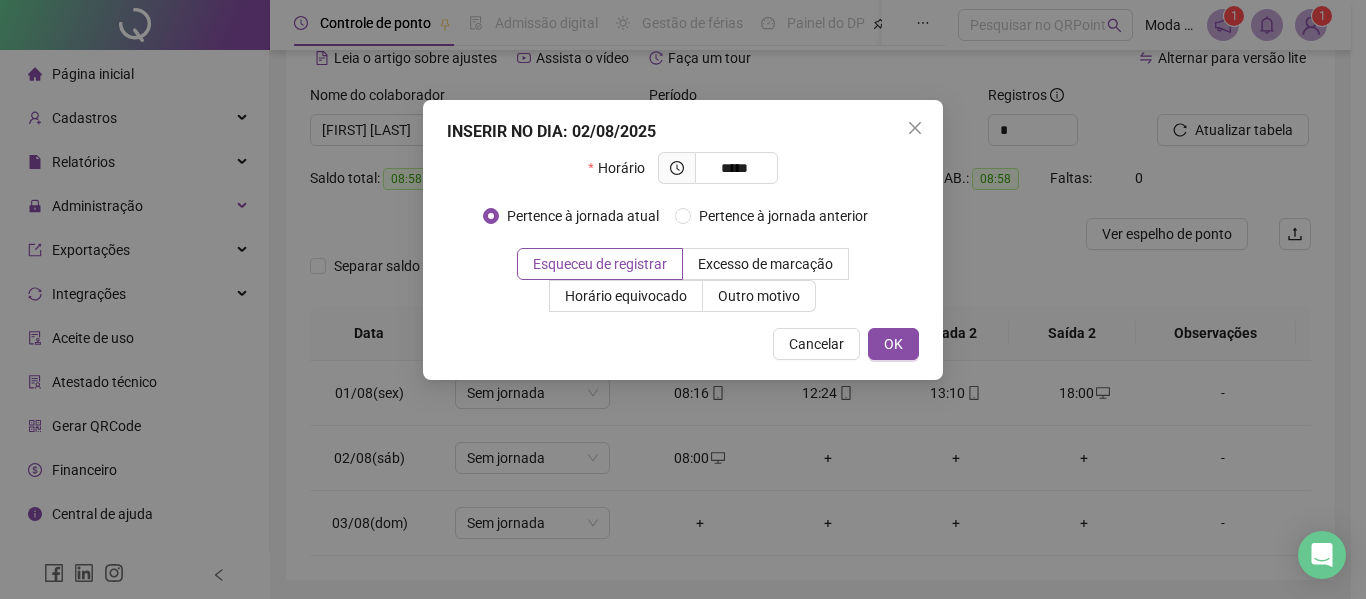 type on "*****" 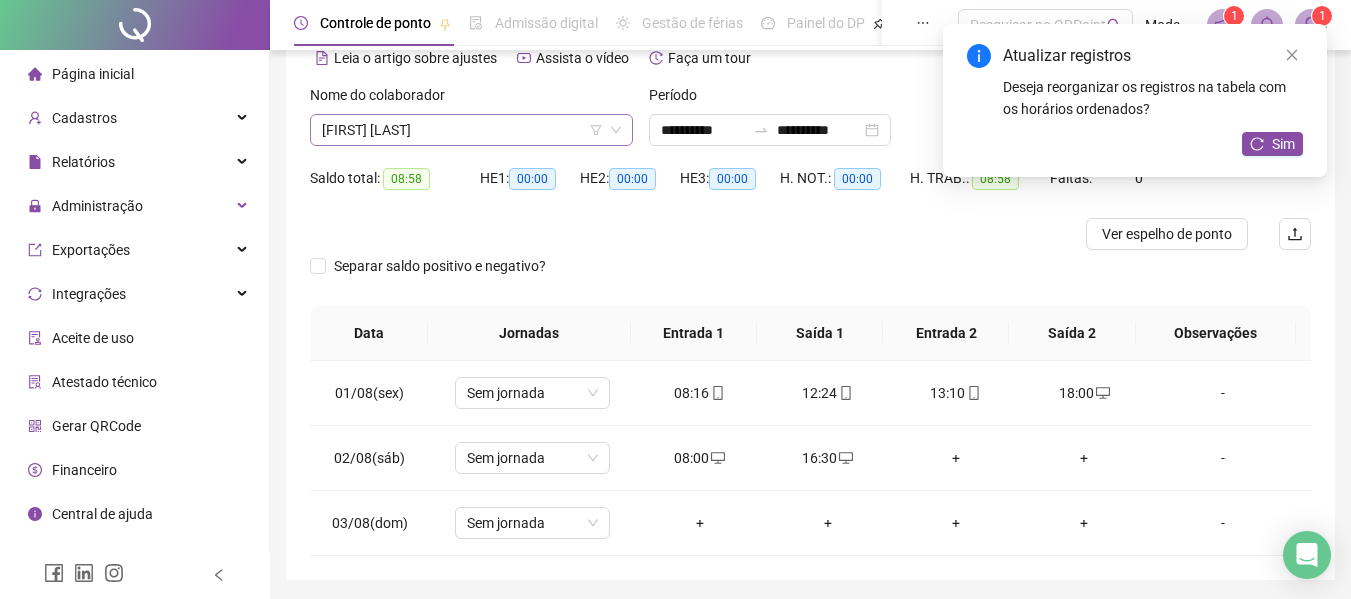 click on "[FIRST] [LAST]" at bounding box center [471, 130] 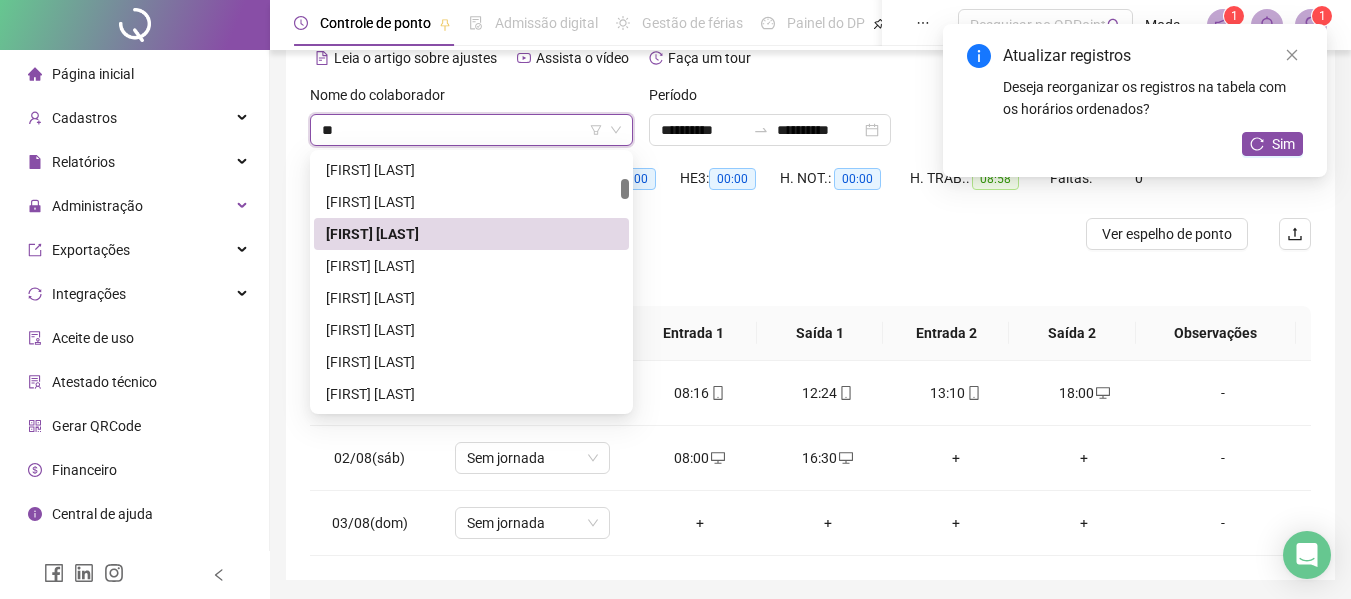 type on "***" 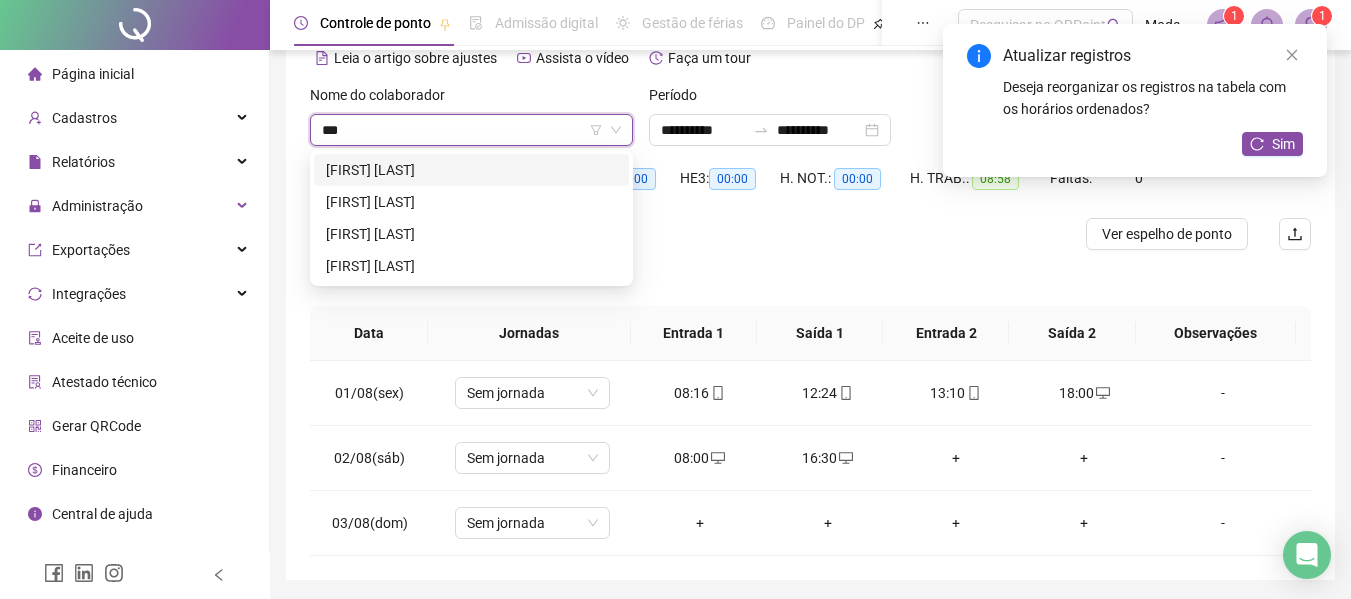 scroll, scrollTop: 0, scrollLeft: 0, axis: both 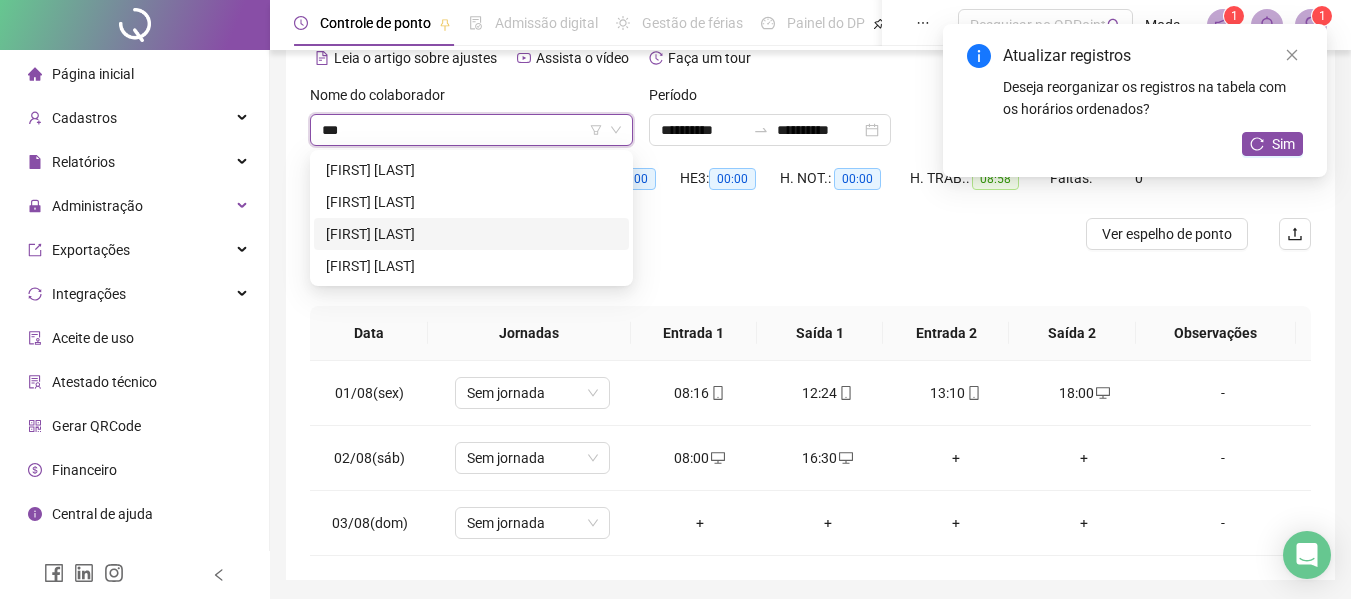click on "[FIRST] [LAST]" at bounding box center [471, 234] 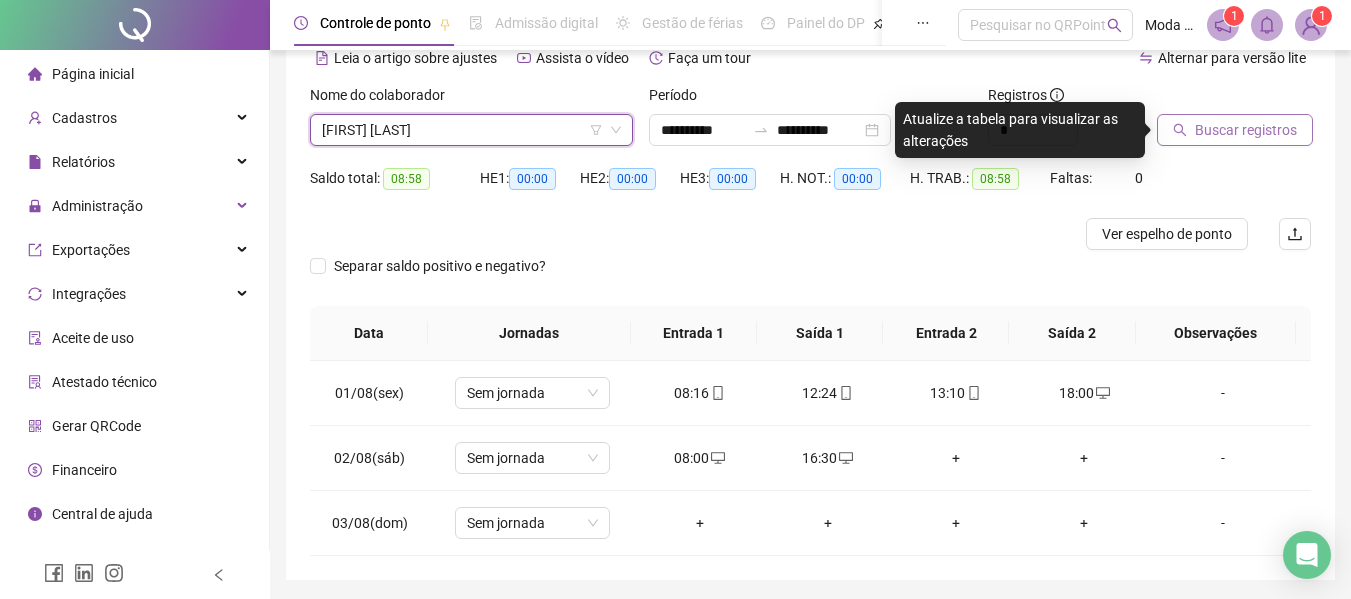 click on "Buscar registros" at bounding box center [1246, 130] 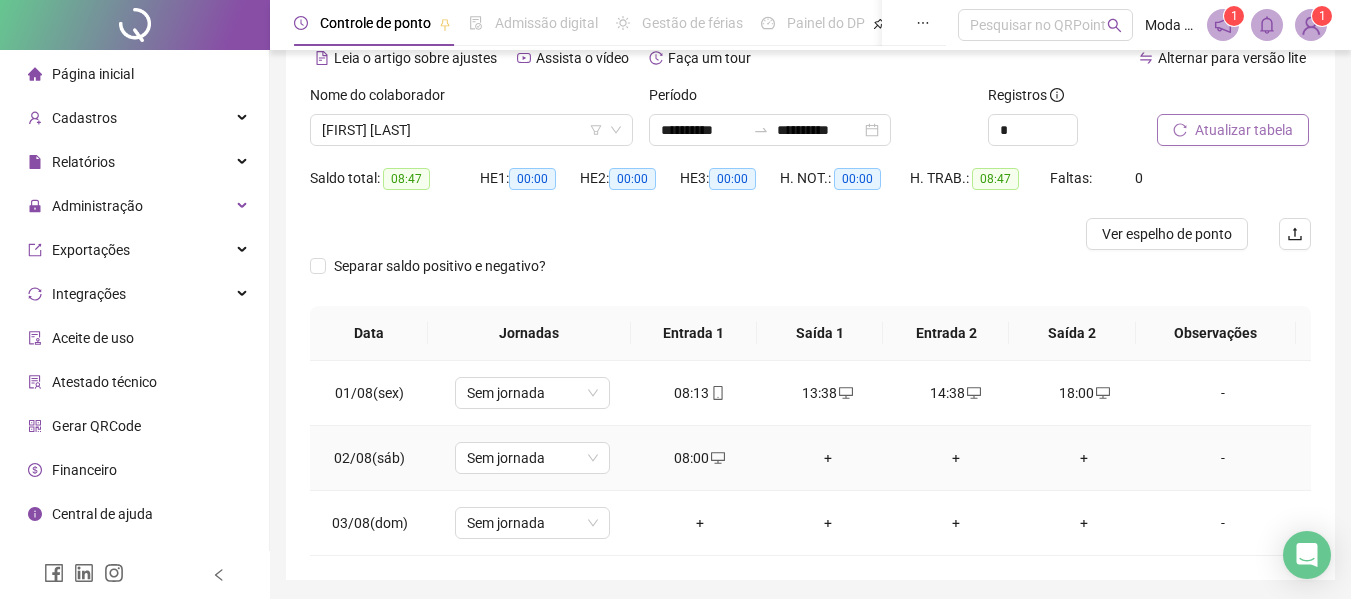 click on "+" at bounding box center (828, 458) 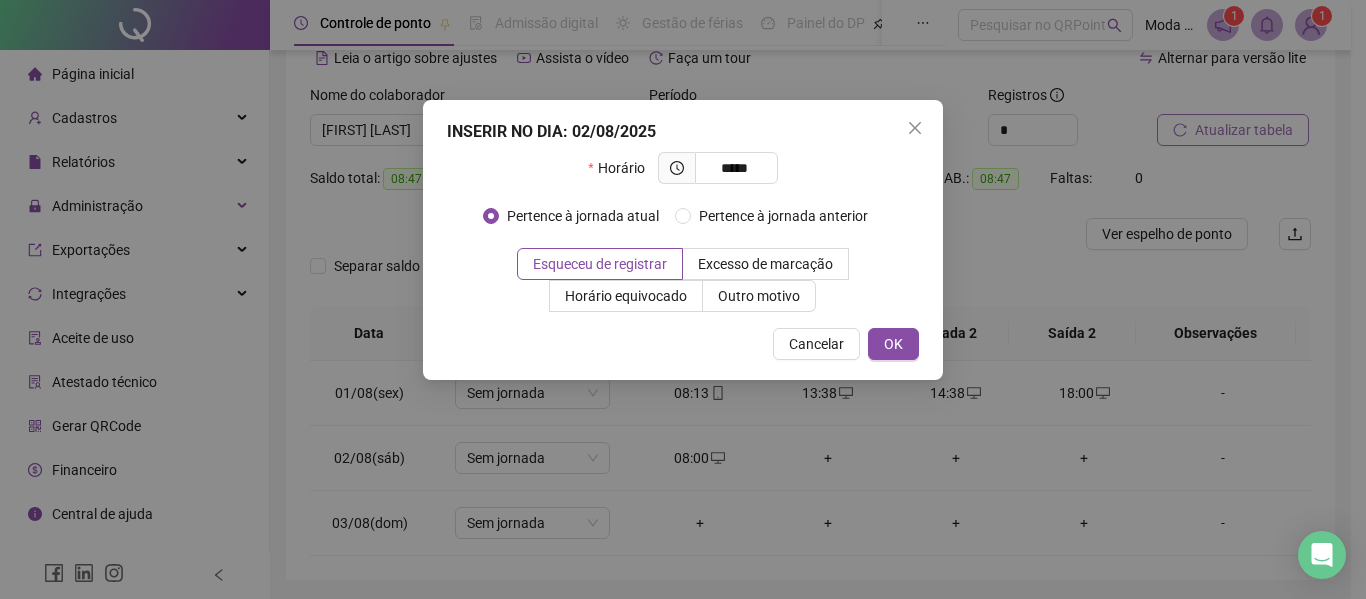 type on "*****" 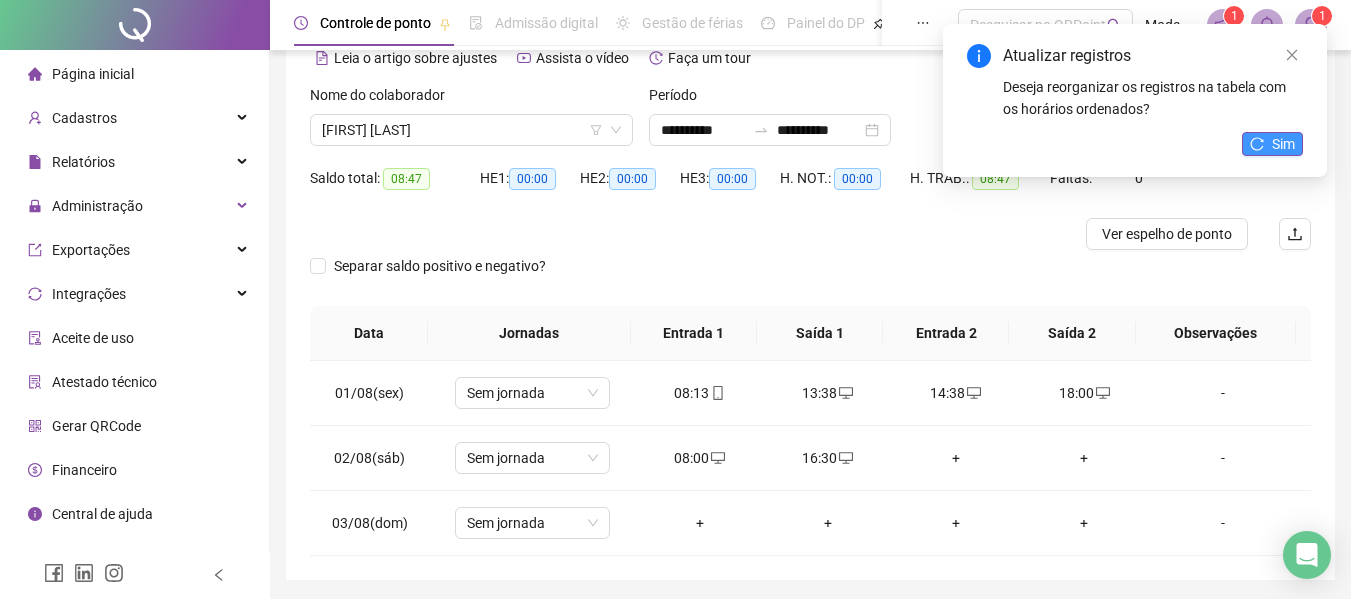 click on "Sim" at bounding box center [1272, 144] 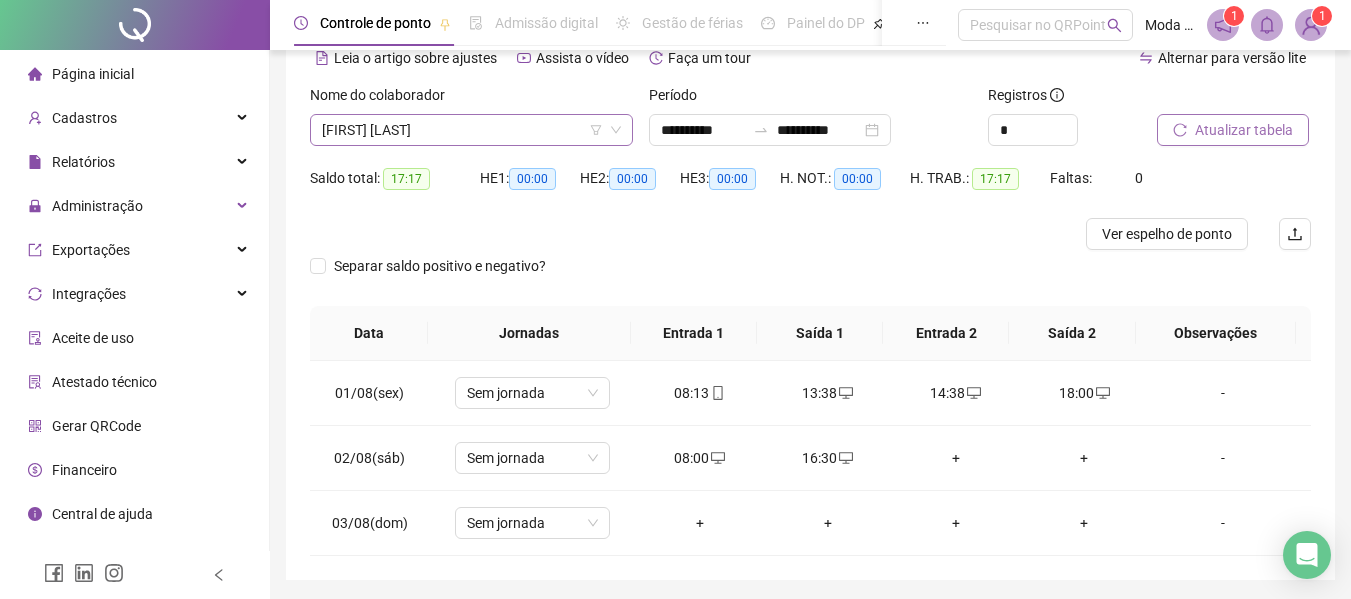 click on "[FIRST] [LAST]" at bounding box center (471, 130) 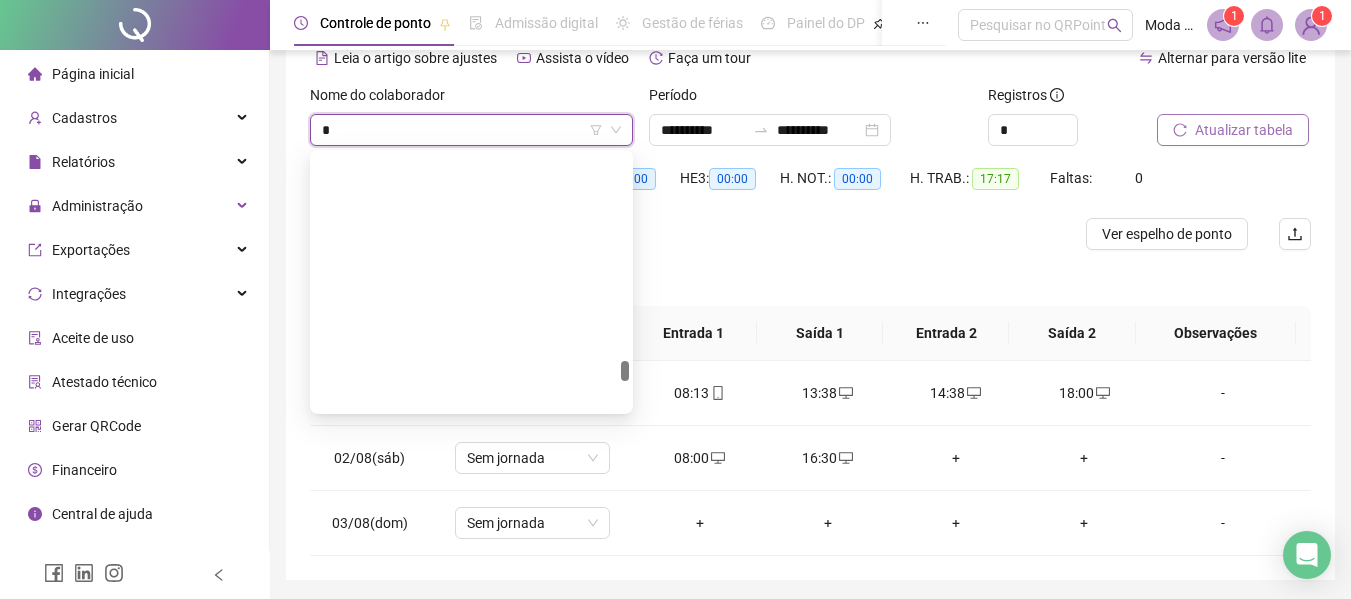 scroll, scrollTop: 1472, scrollLeft: 0, axis: vertical 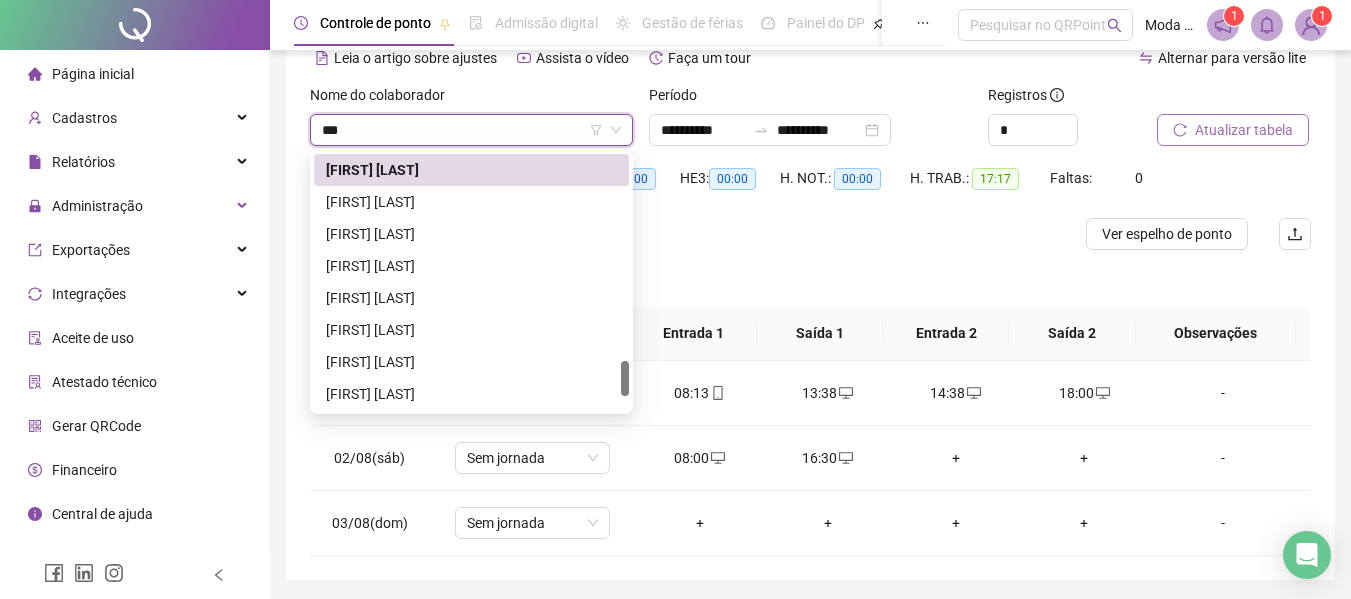 type on "****" 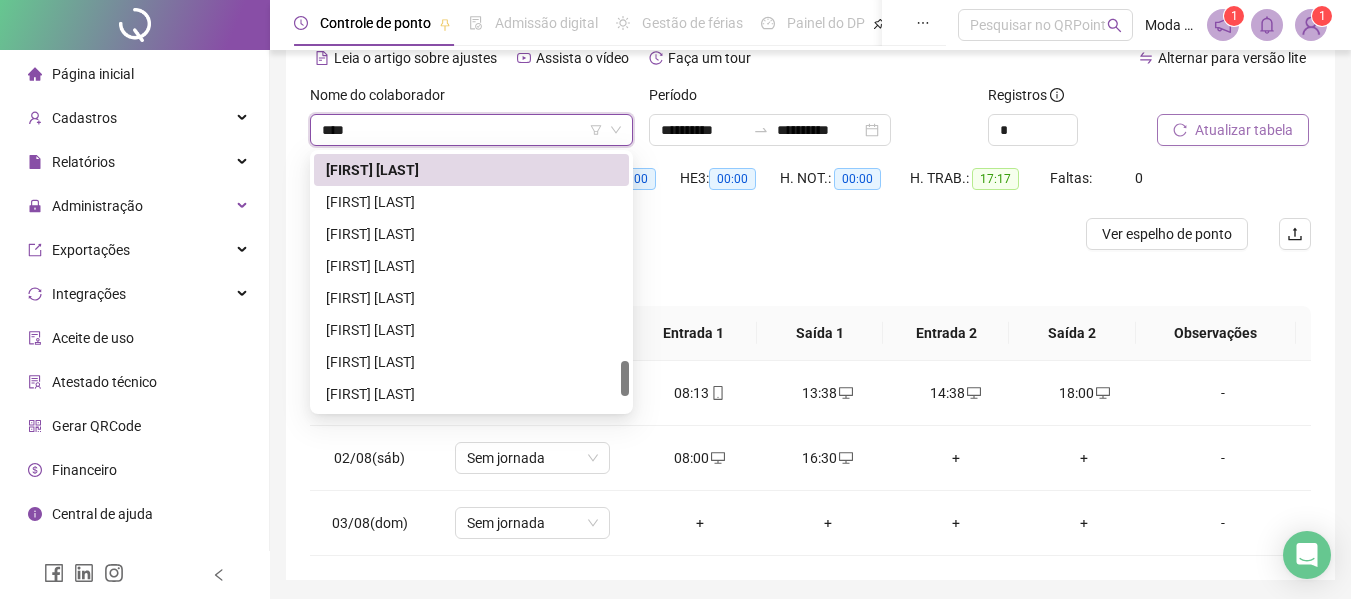 scroll, scrollTop: 0, scrollLeft: 0, axis: both 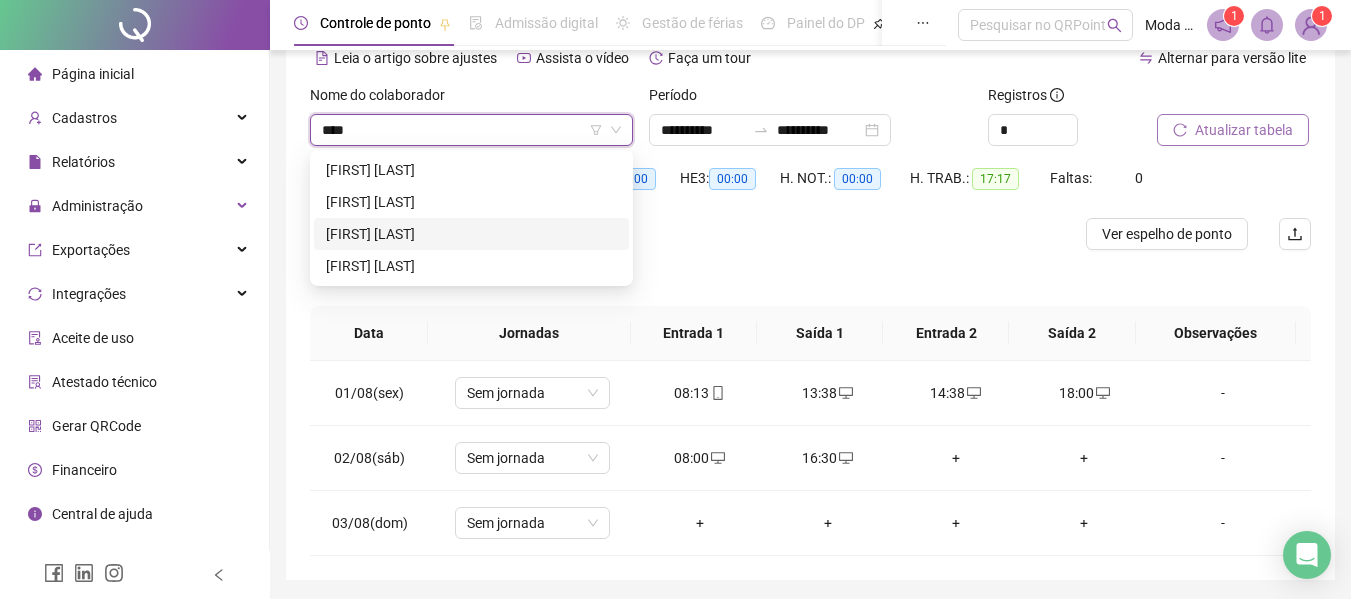 click on "[FIRST] [LAST]" at bounding box center [471, 234] 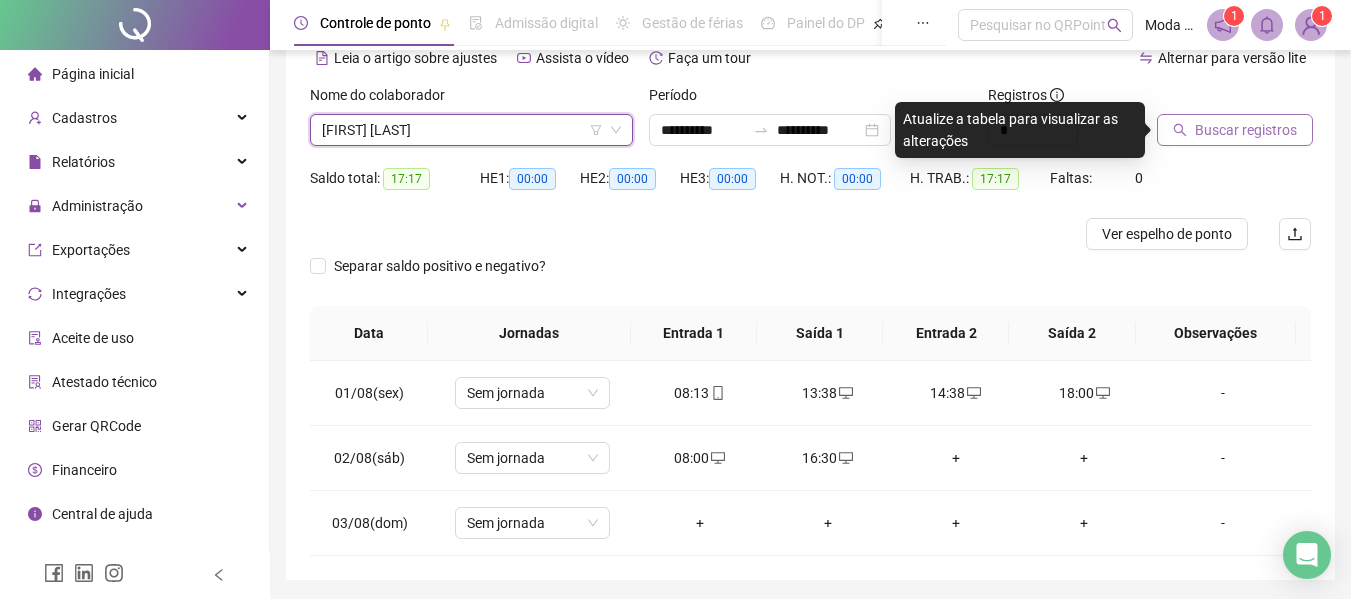 click on "Buscar registros" at bounding box center (1246, 130) 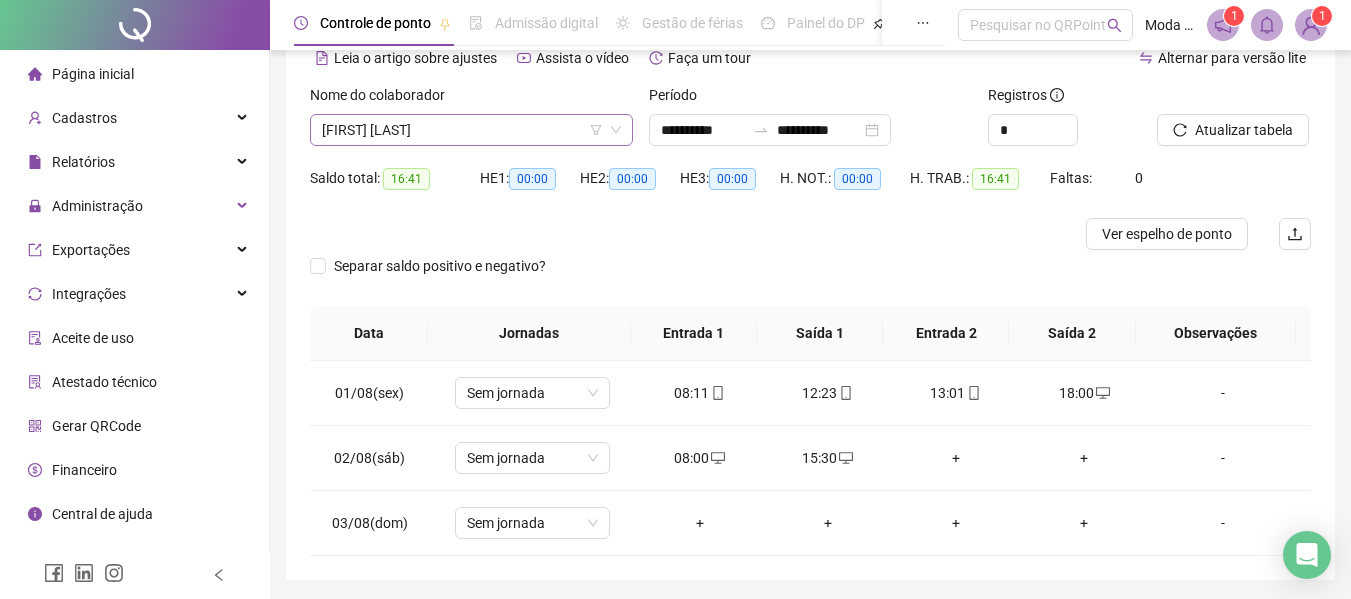 click on "[FIRST] [LAST]" at bounding box center (471, 130) 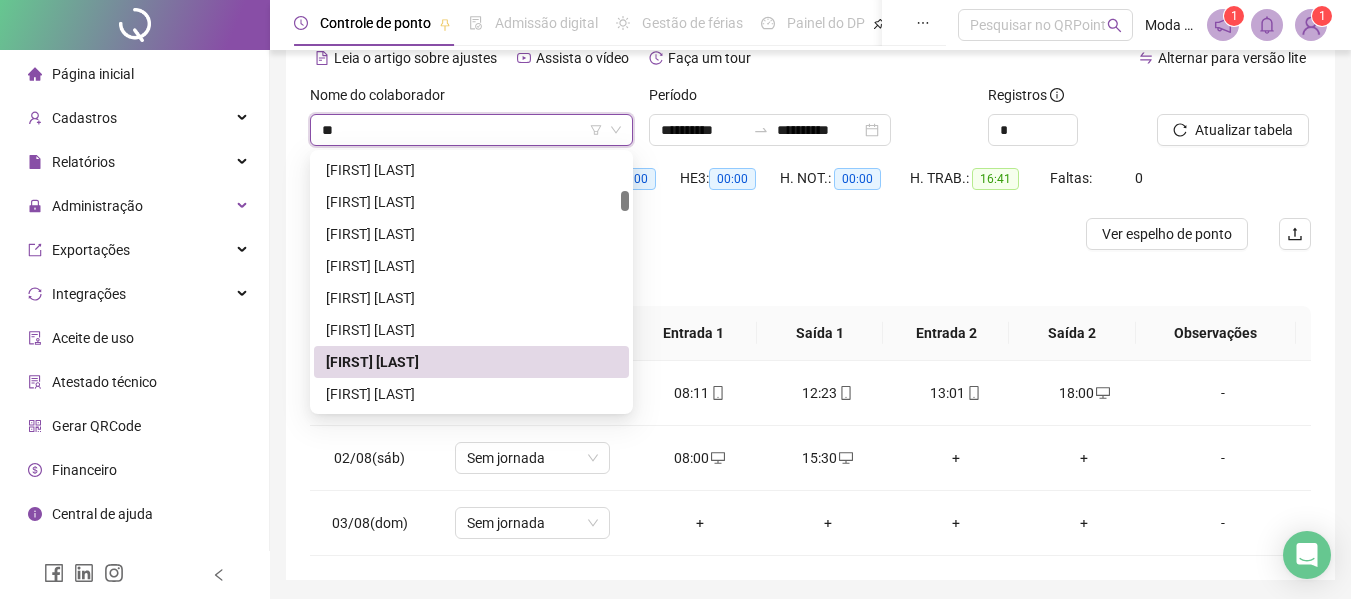 scroll, scrollTop: 0, scrollLeft: 0, axis: both 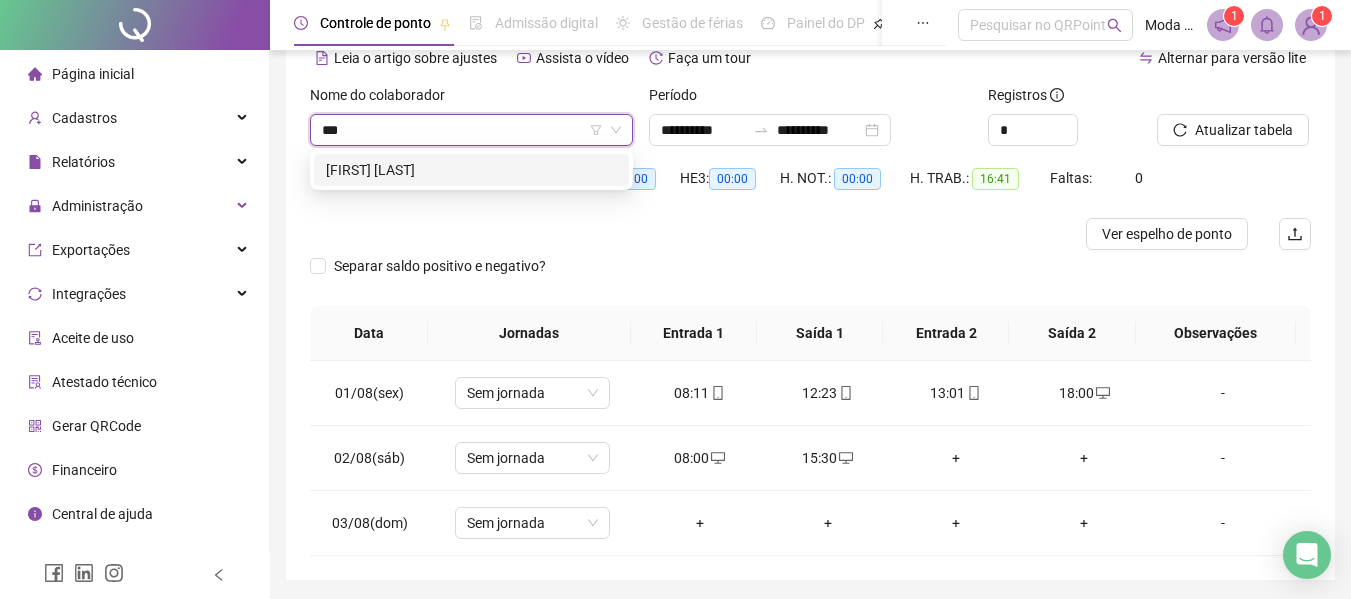 type on "****" 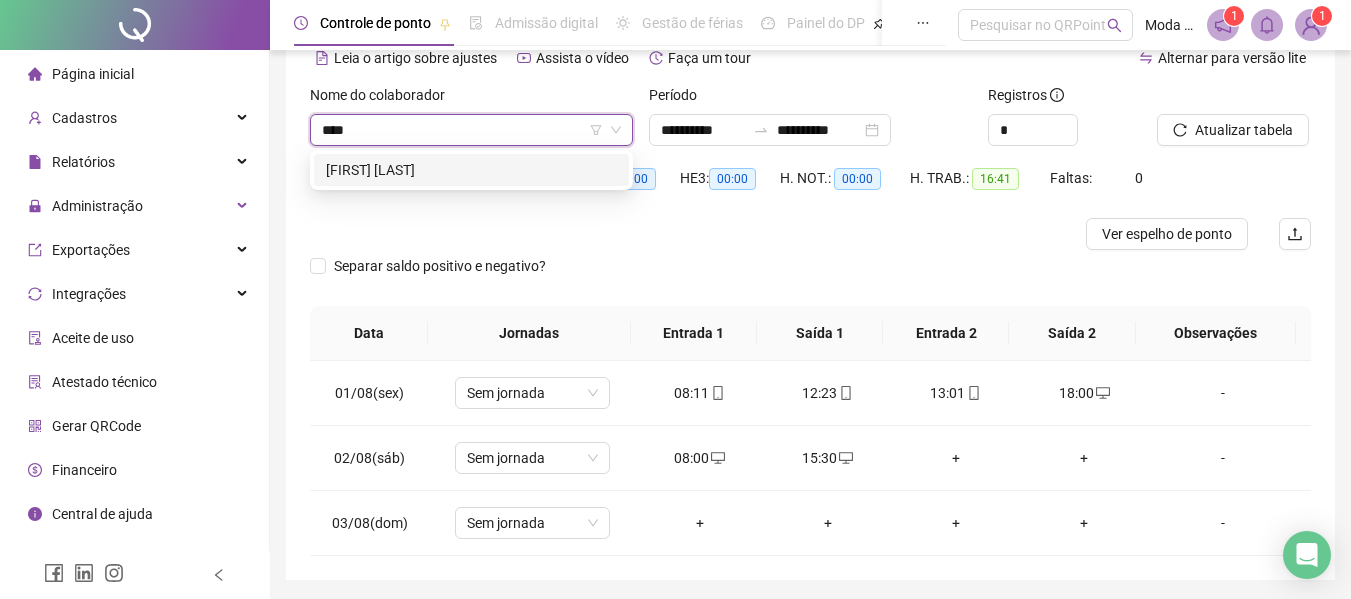click on "[FIRST] [LAST]" at bounding box center [471, 170] 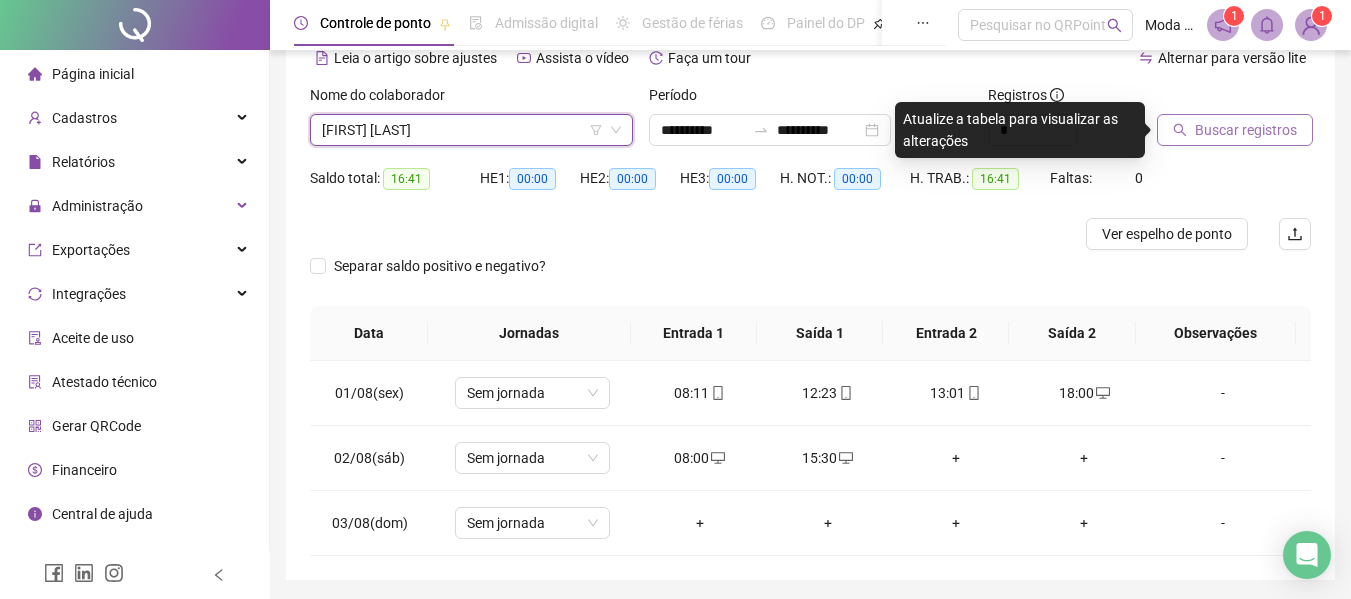 click on "Buscar registros" at bounding box center [1235, 130] 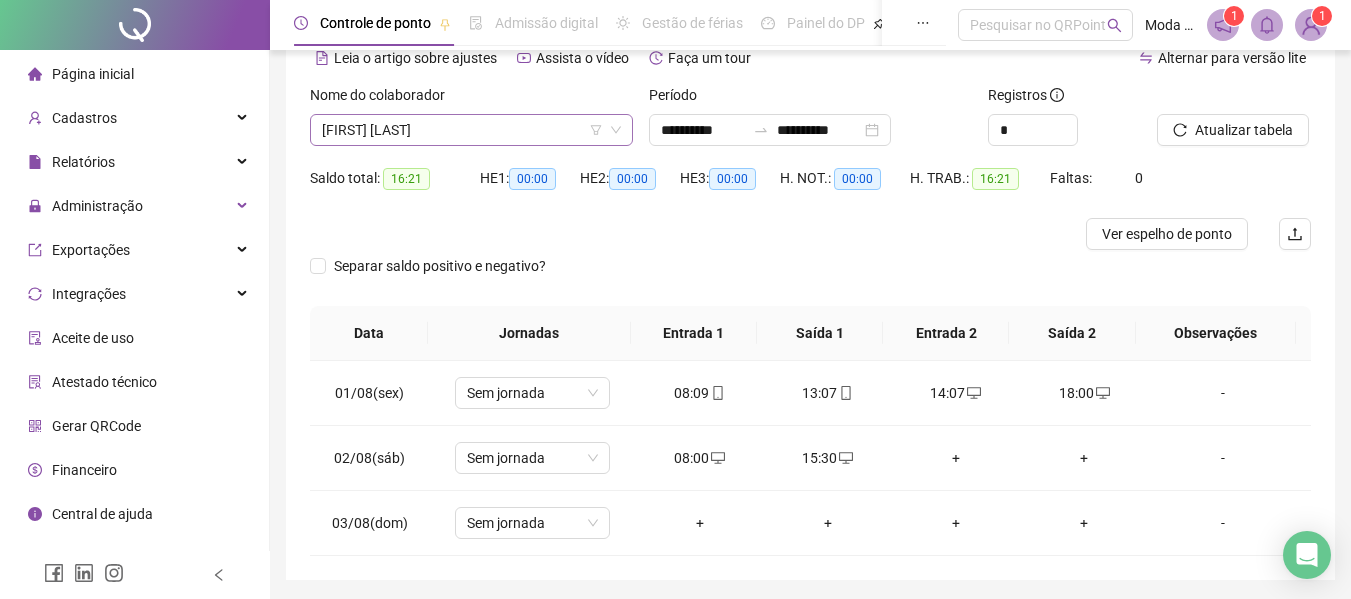click on "[FIRST] [LAST]" at bounding box center (471, 130) 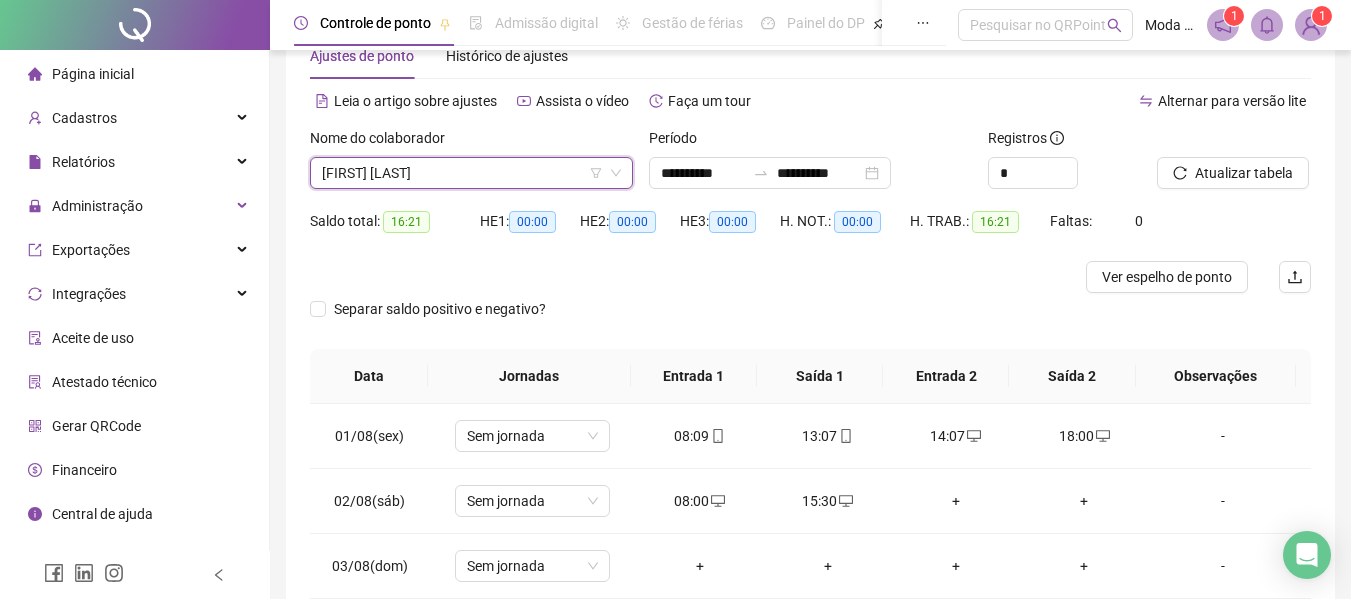 scroll, scrollTop: 0, scrollLeft: 0, axis: both 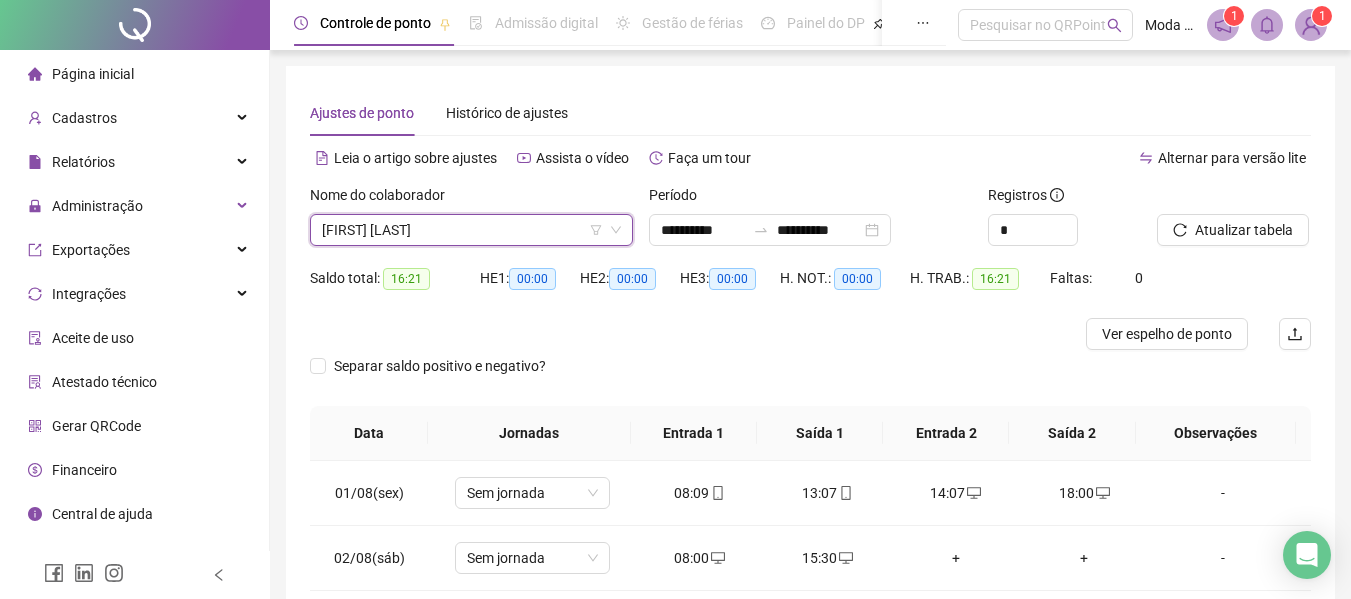 type on "*" 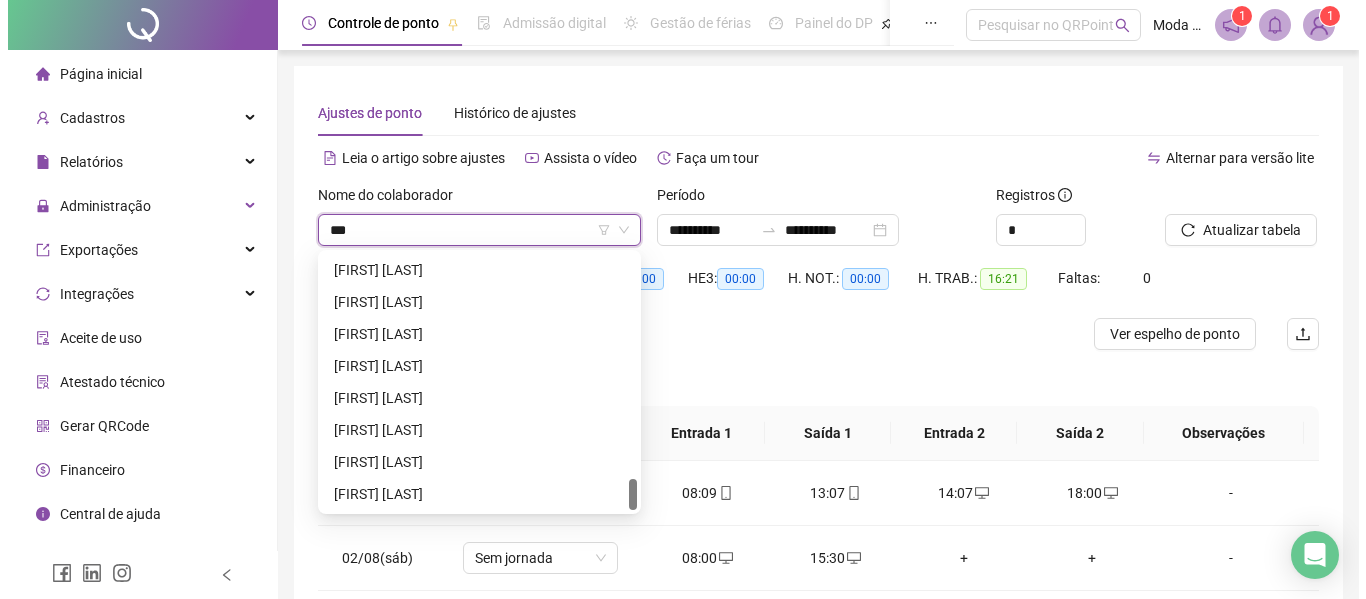 scroll, scrollTop: 0, scrollLeft: 0, axis: both 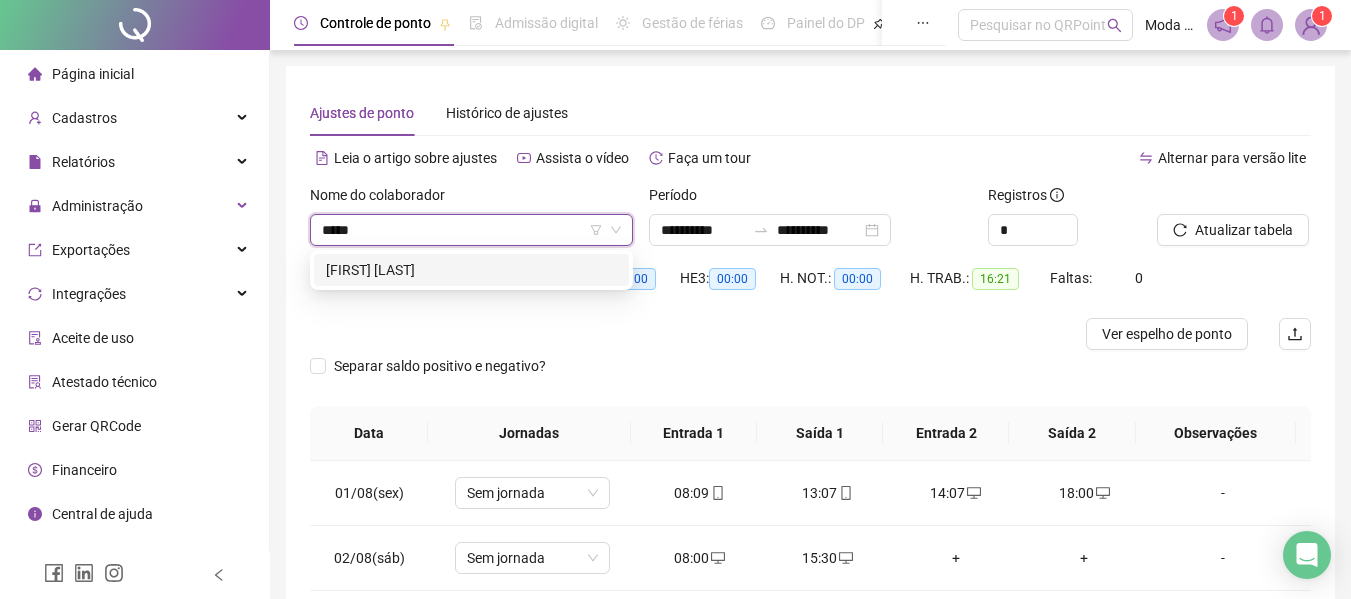 type on "******" 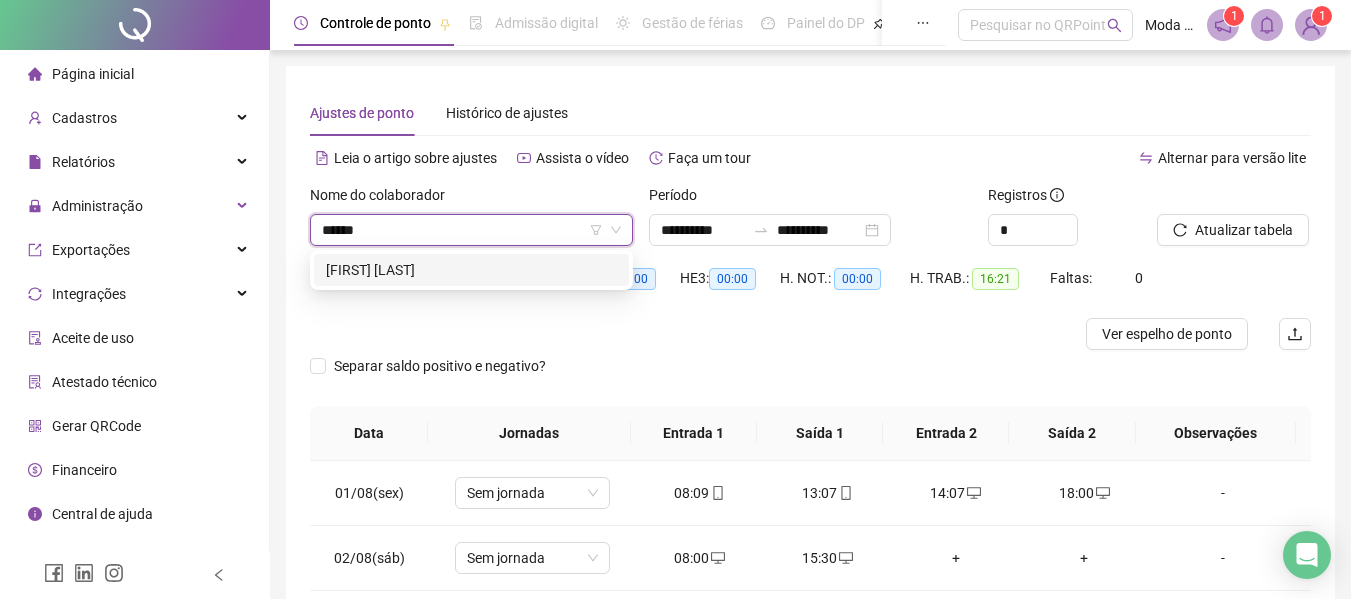 click on "[FIRST] [LAST]" at bounding box center (471, 270) 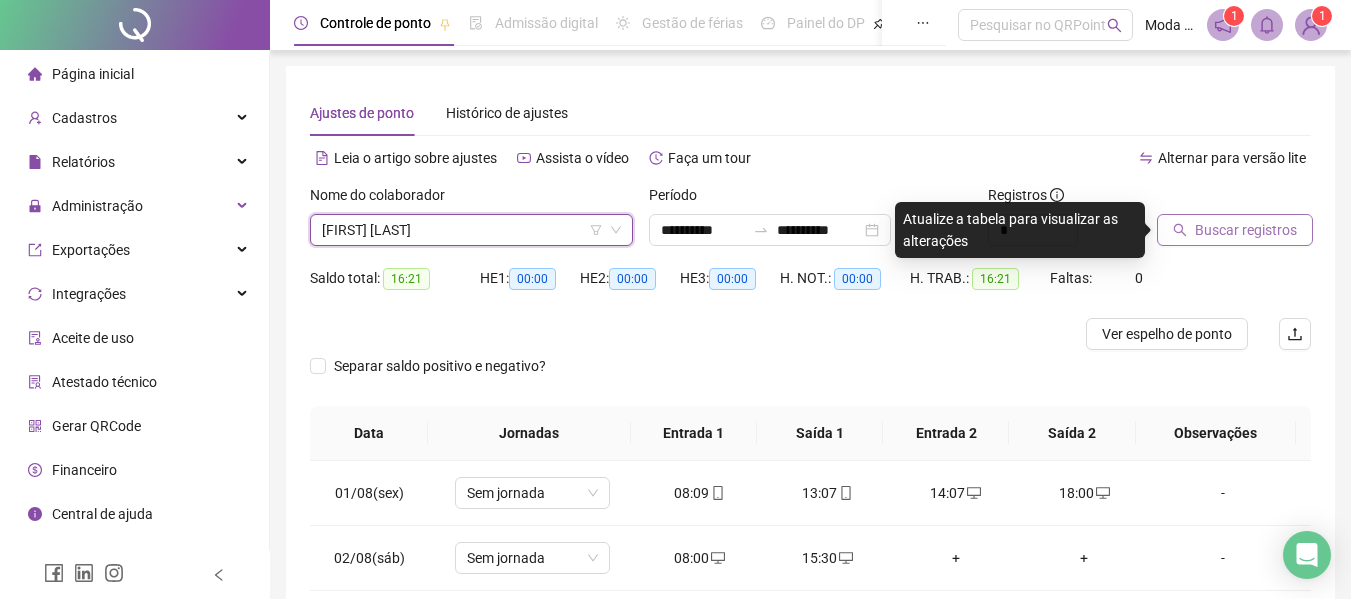 click on "Buscar registros" at bounding box center (1246, 230) 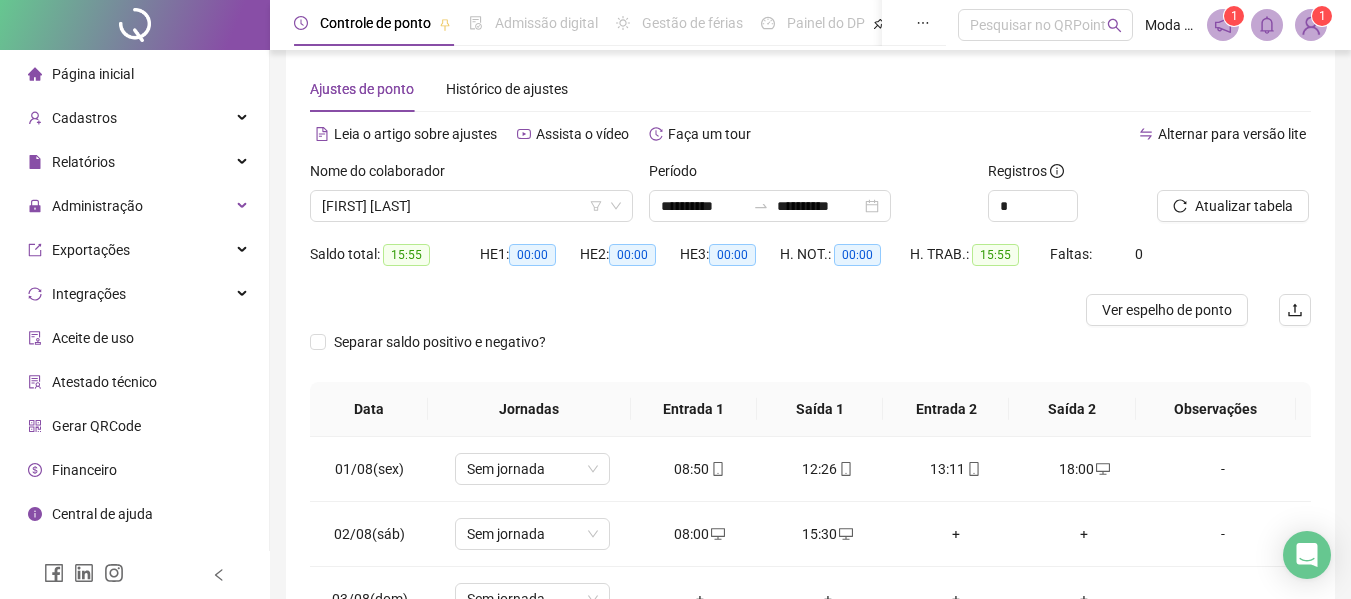 scroll, scrollTop: 0, scrollLeft: 0, axis: both 